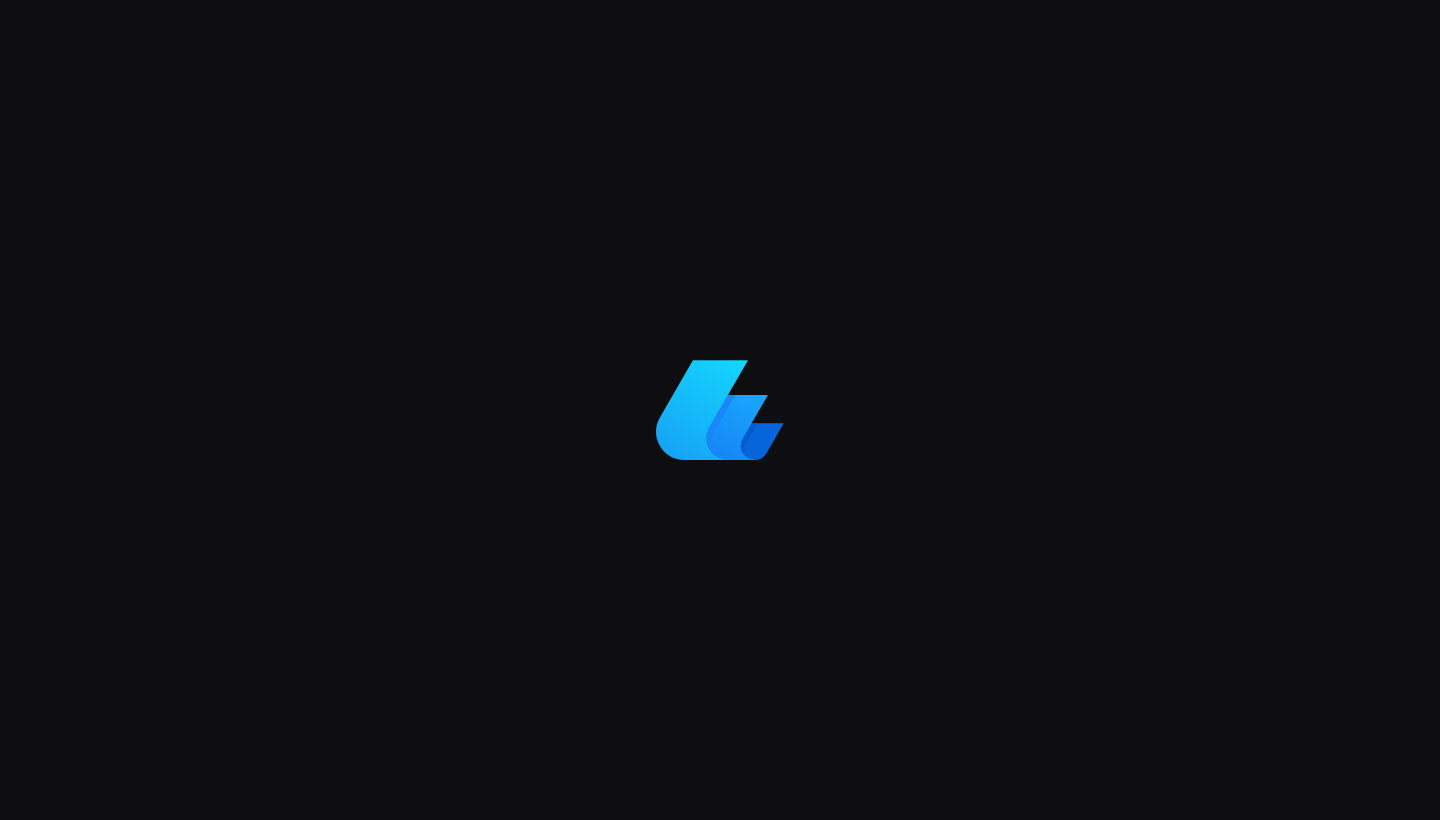 scroll, scrollTop: 0, scrollLeft: 0, axis: both 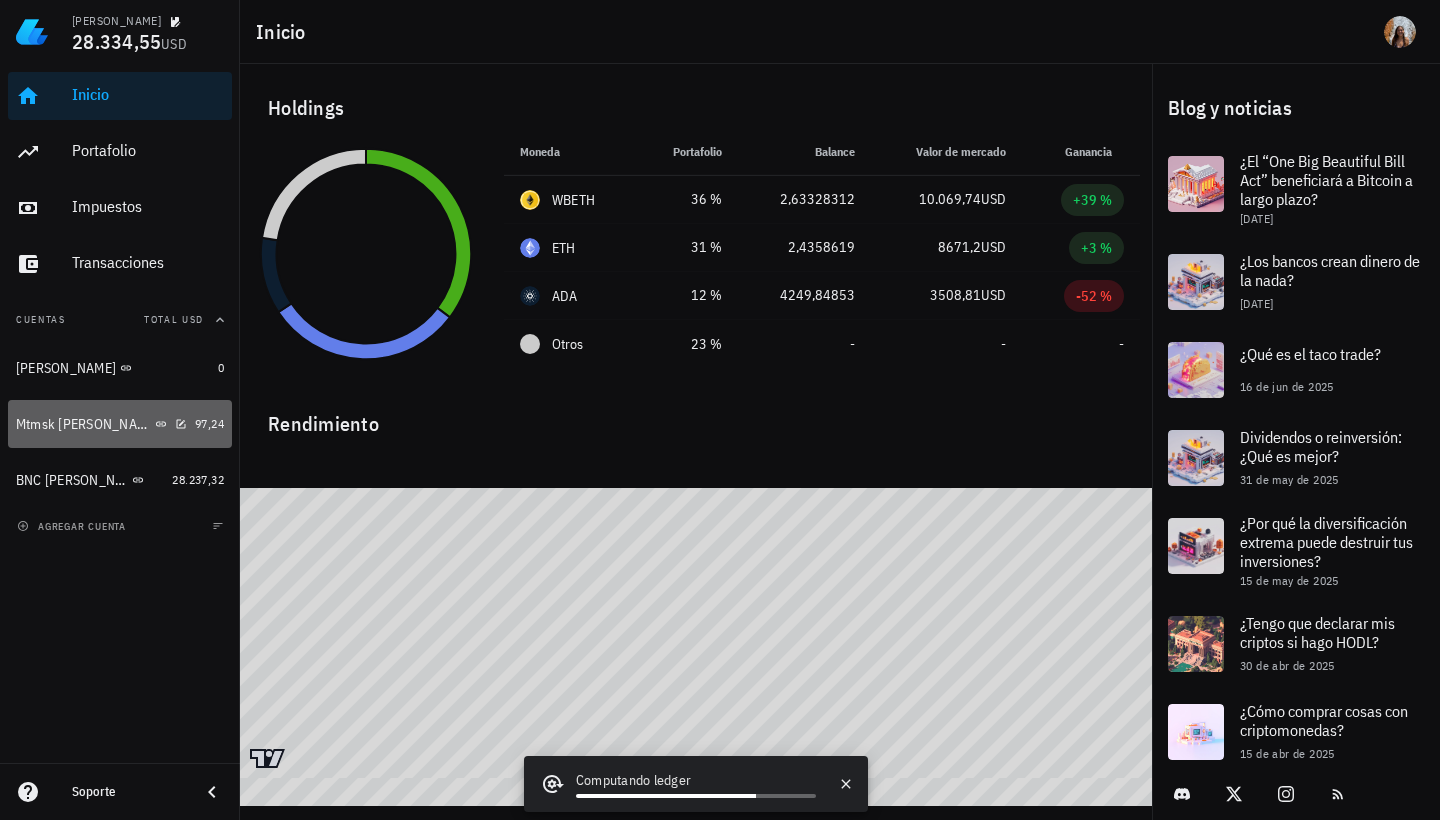 click on "Mtmsk [PERSON_NAME]" at bounding box center (101, 424) 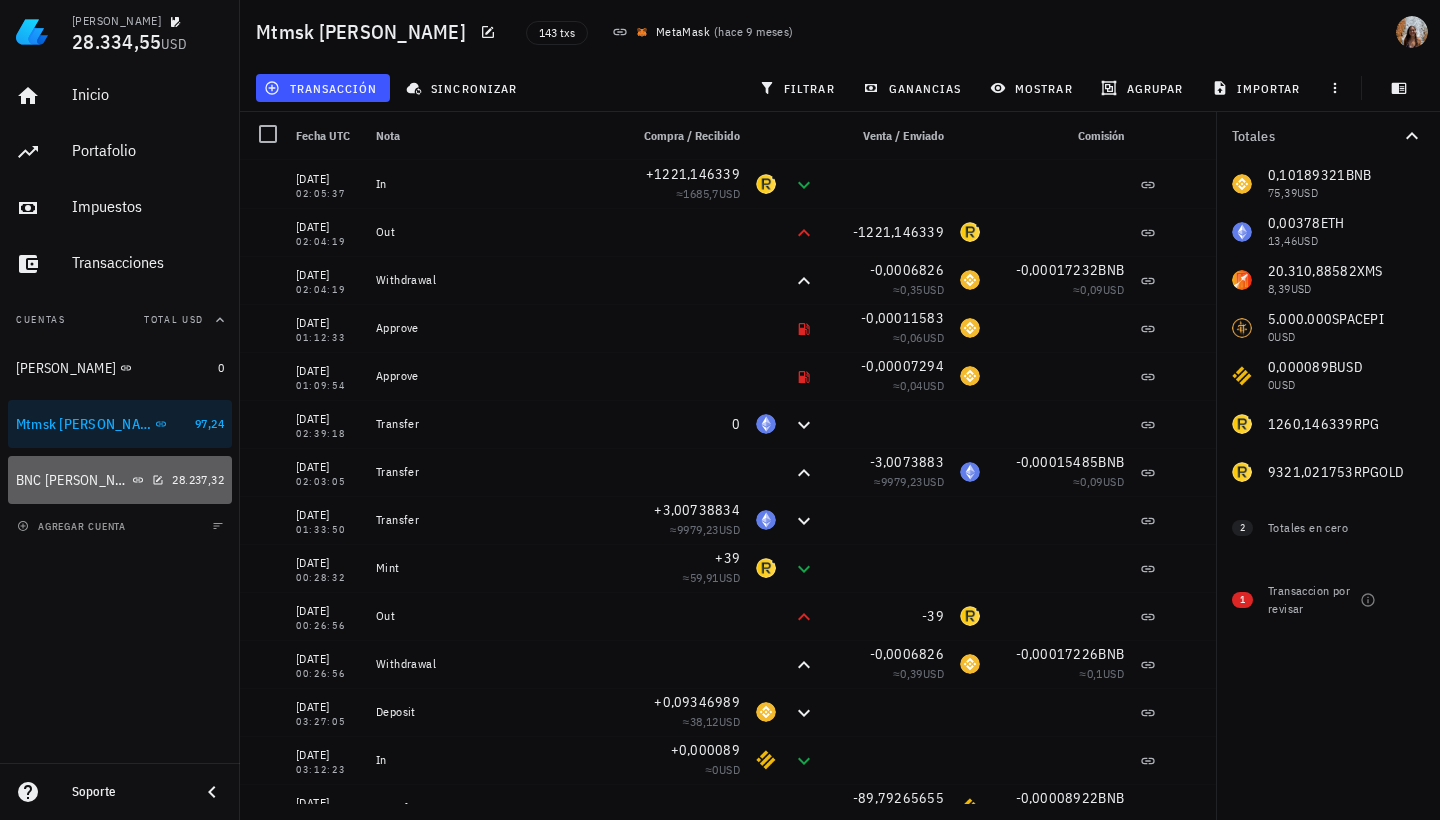 click on "BNC [PERSON_NAME]" at bounding box center [90, 480] 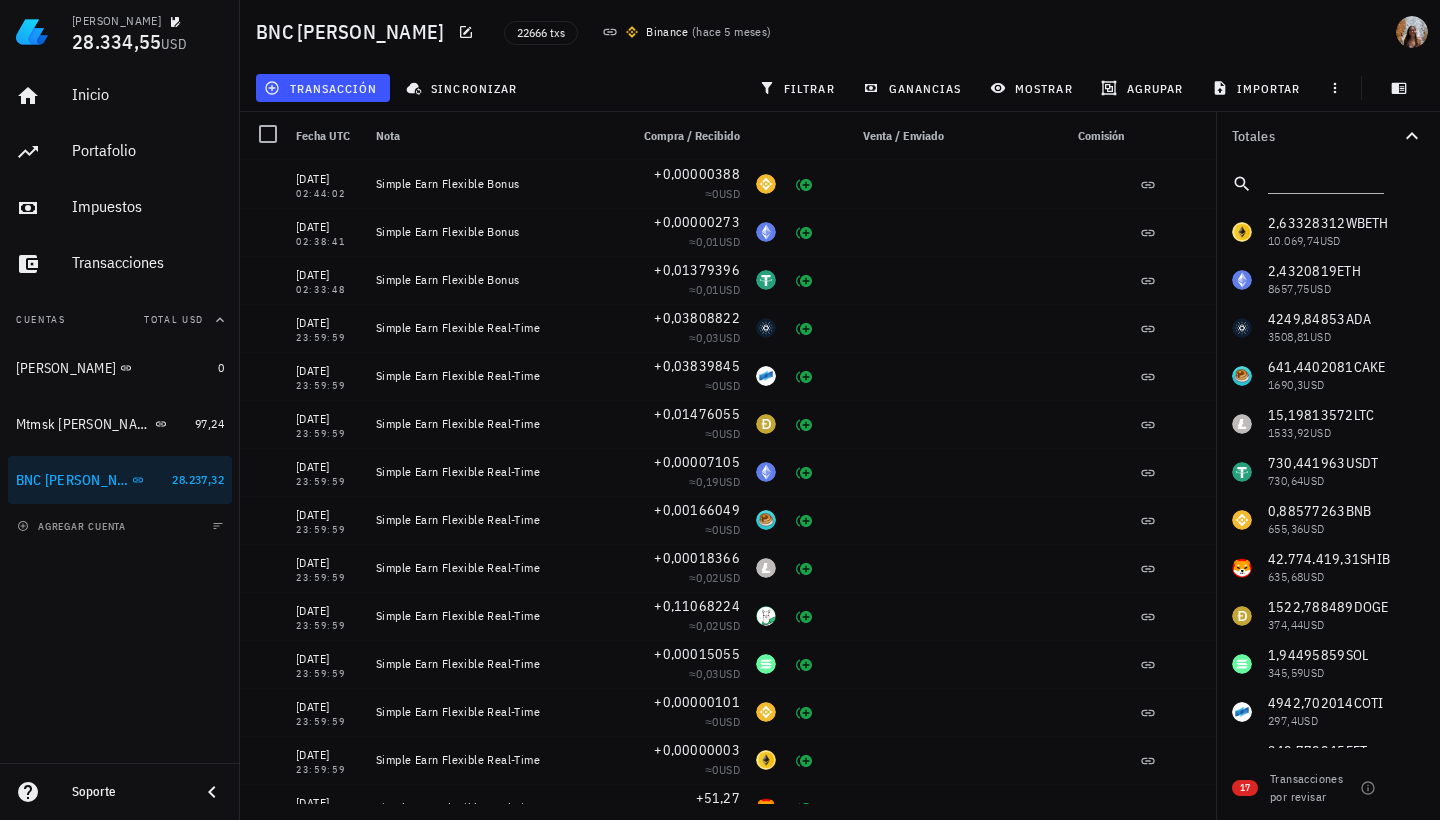 click 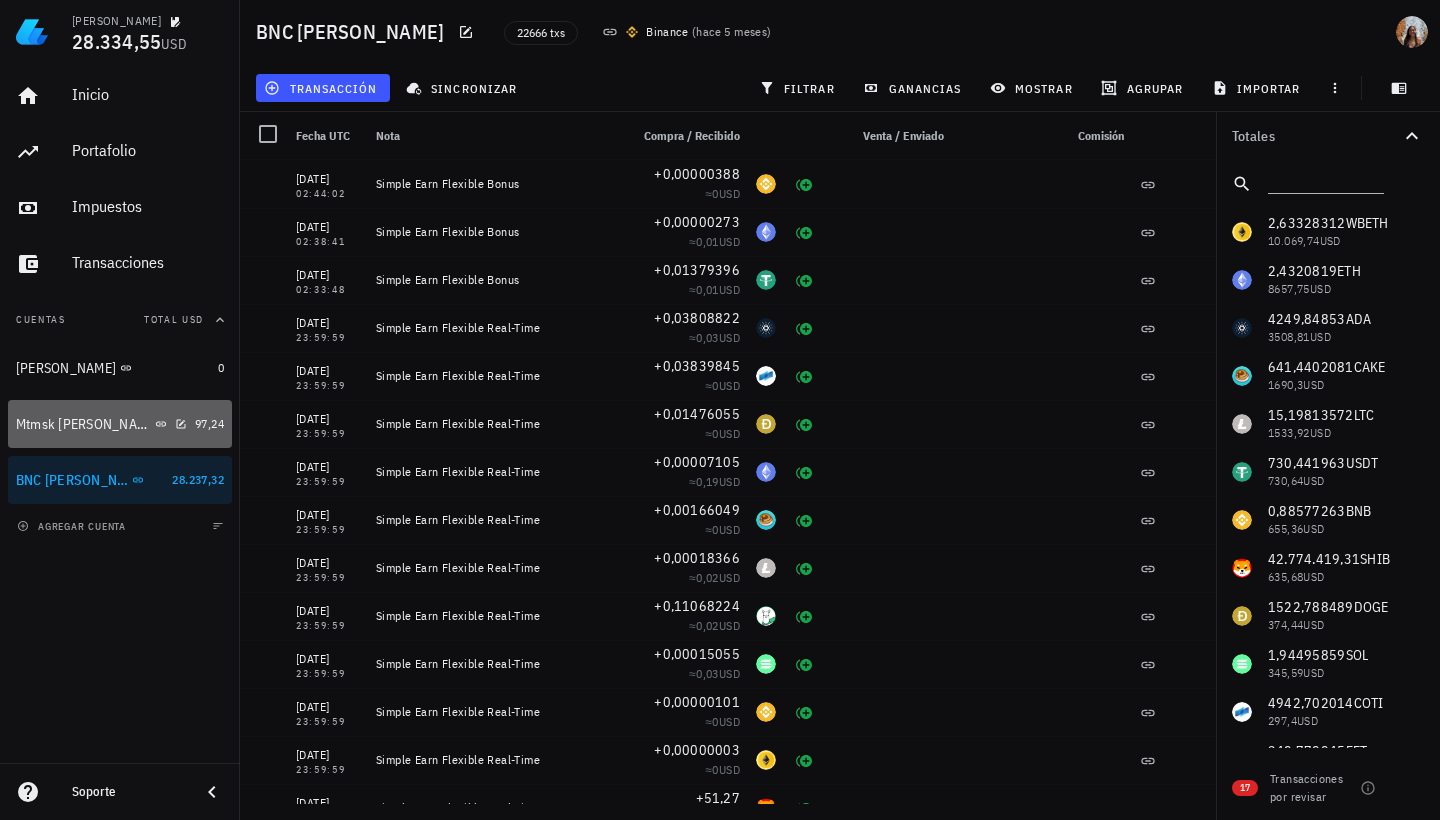 click on "Mtmsk [PERSON_NAME]" at bounding box center [101, 424] 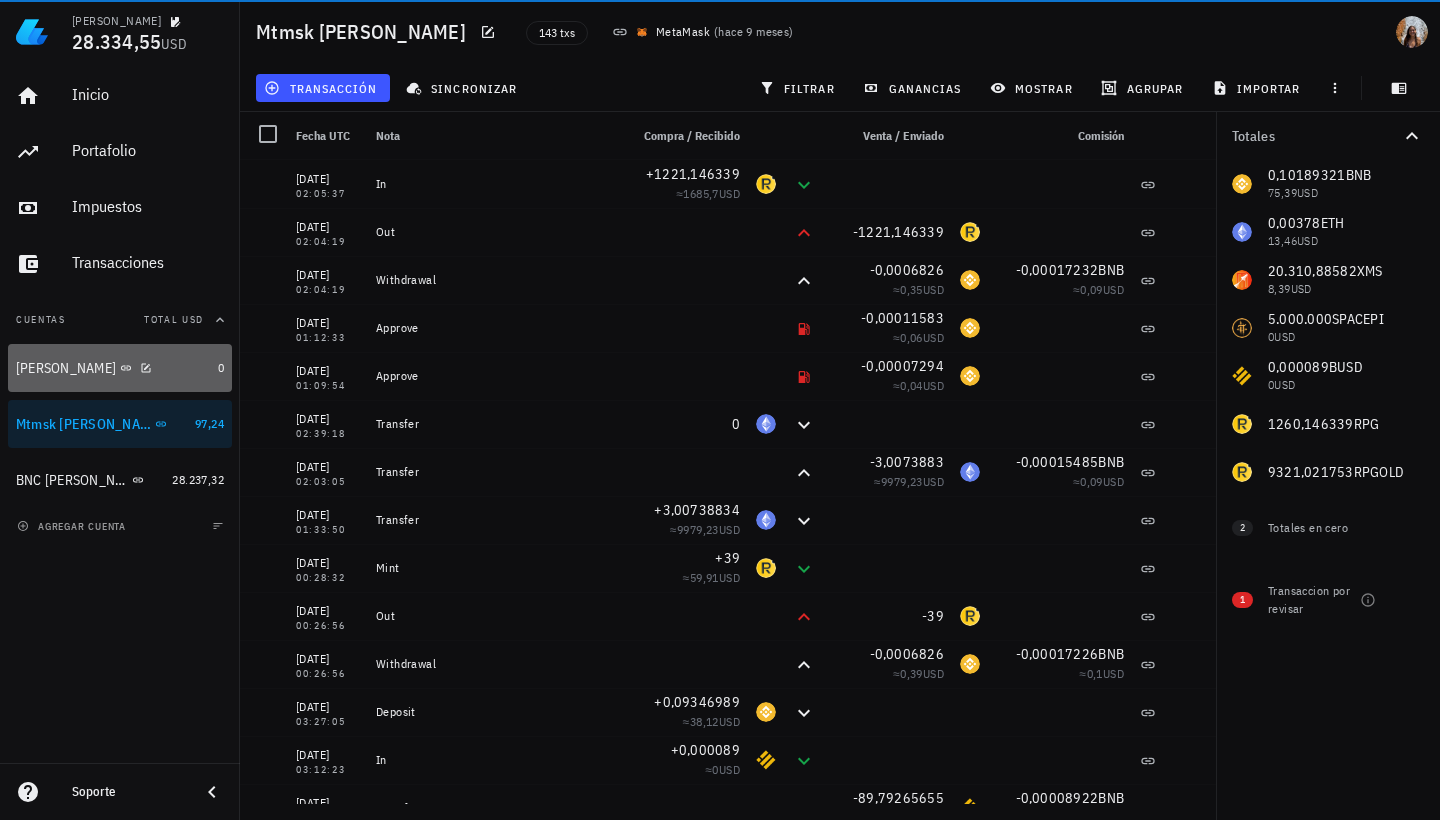 click on "[PERSON_NAME]" at bounding box center [113, 368] 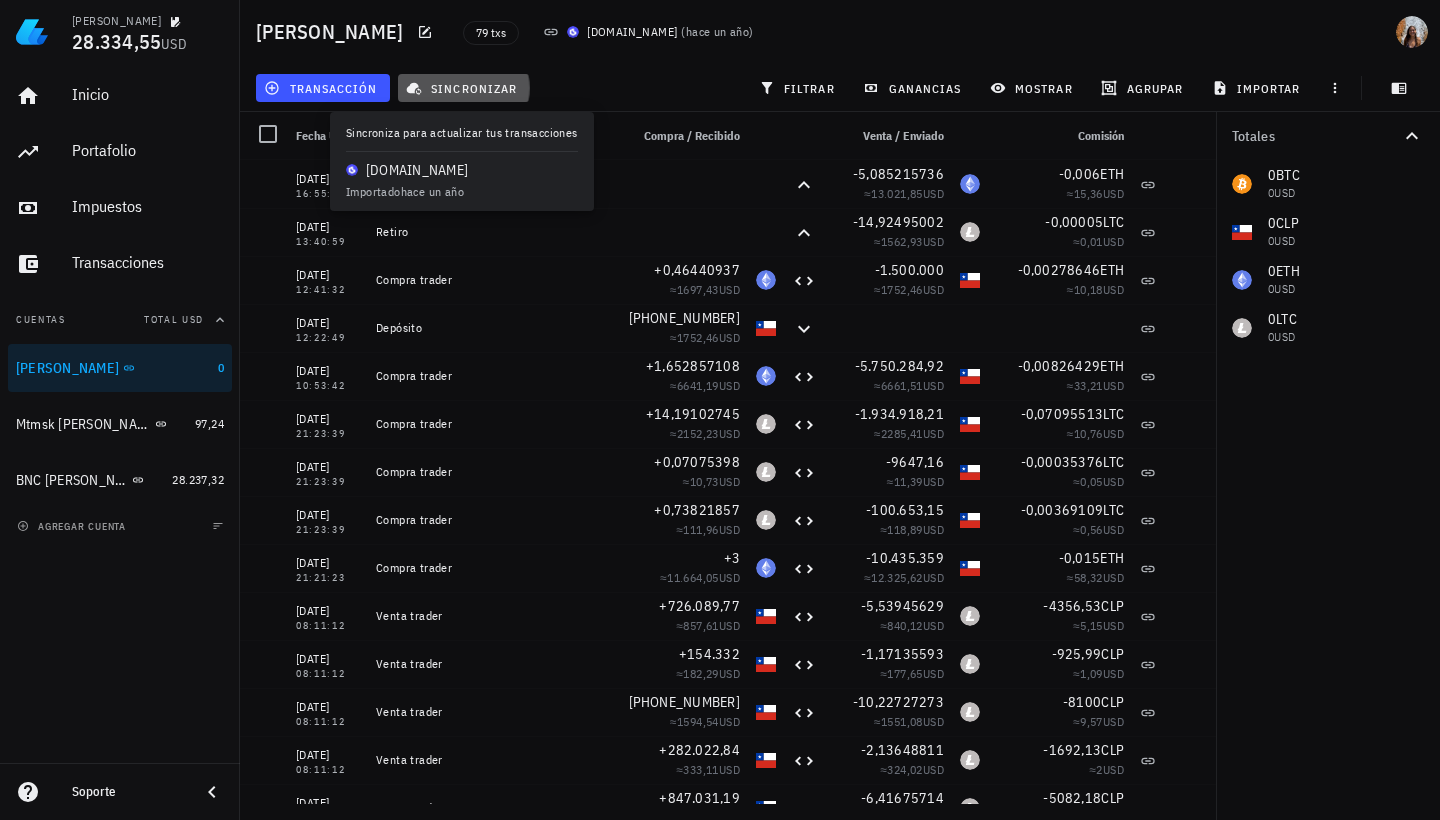 click on "sincronizar" at bounding box center [463, 88] 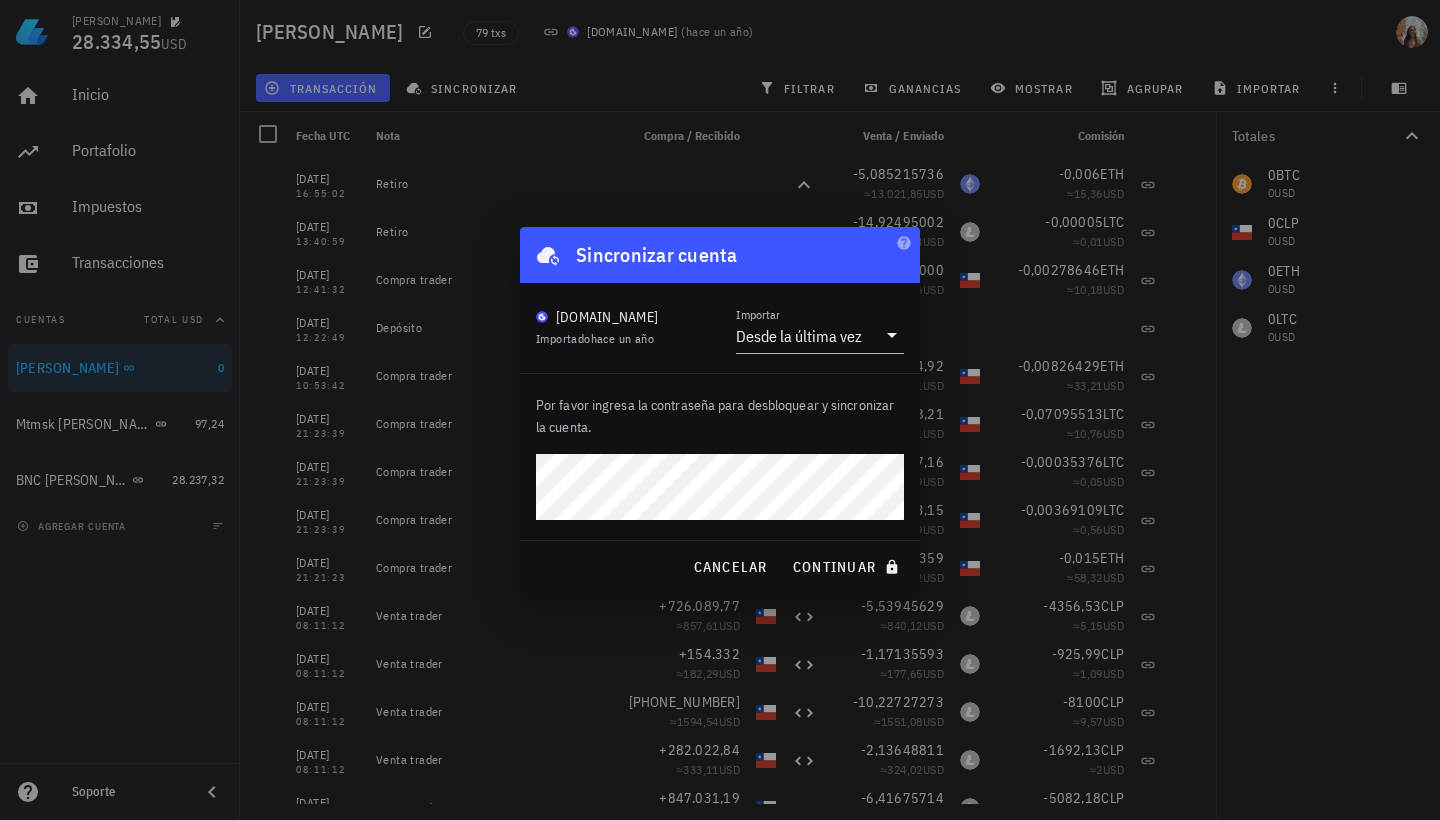 click on "continuar" at bounding box center [848, 567] 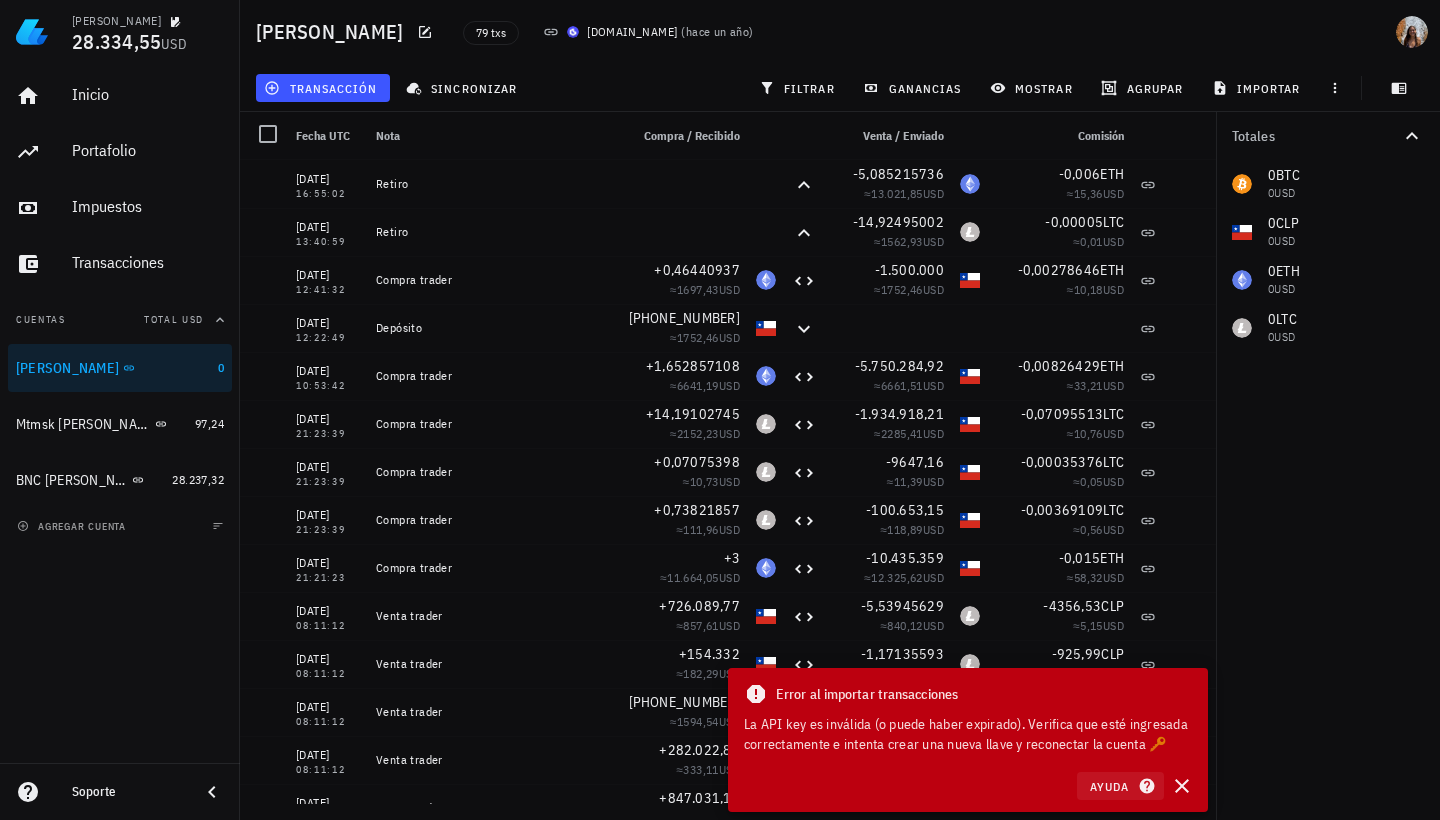 click on "Ayuda" at bounding box center [1120, 786] 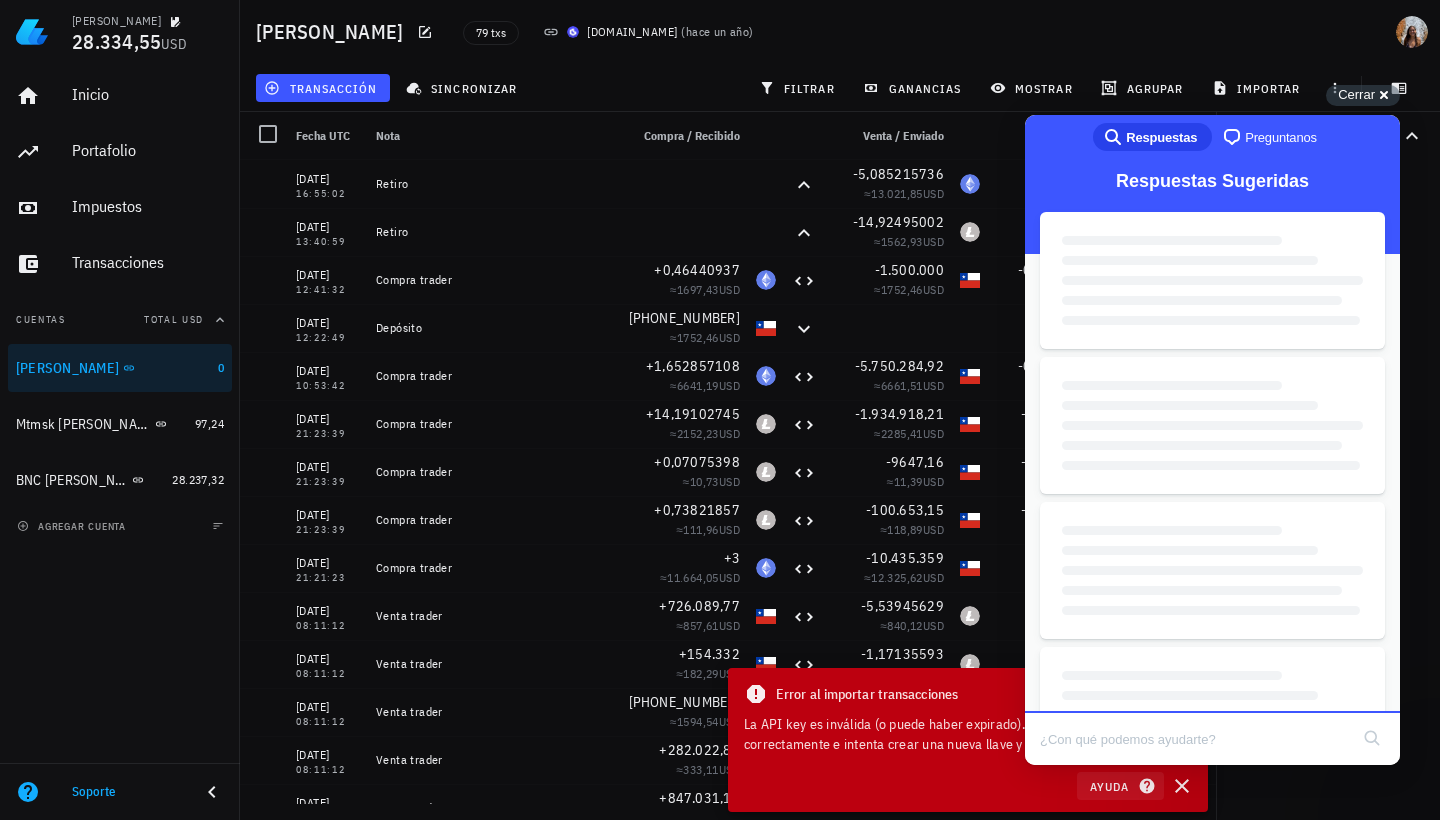 scroll, scrollTop: 0, scrollLeft: 0, axis: both 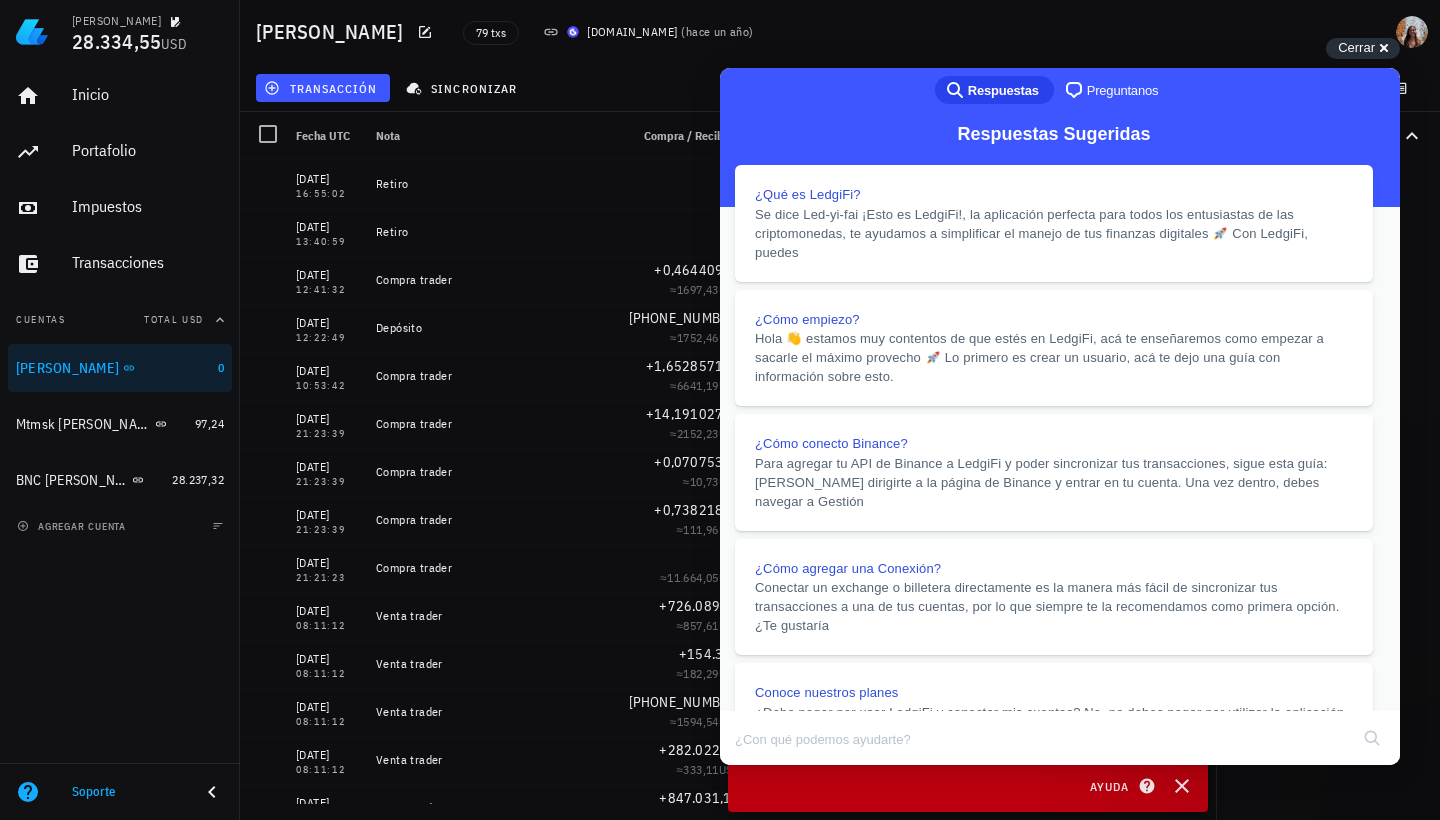 click on "Close" at bounding box center [739, 779] 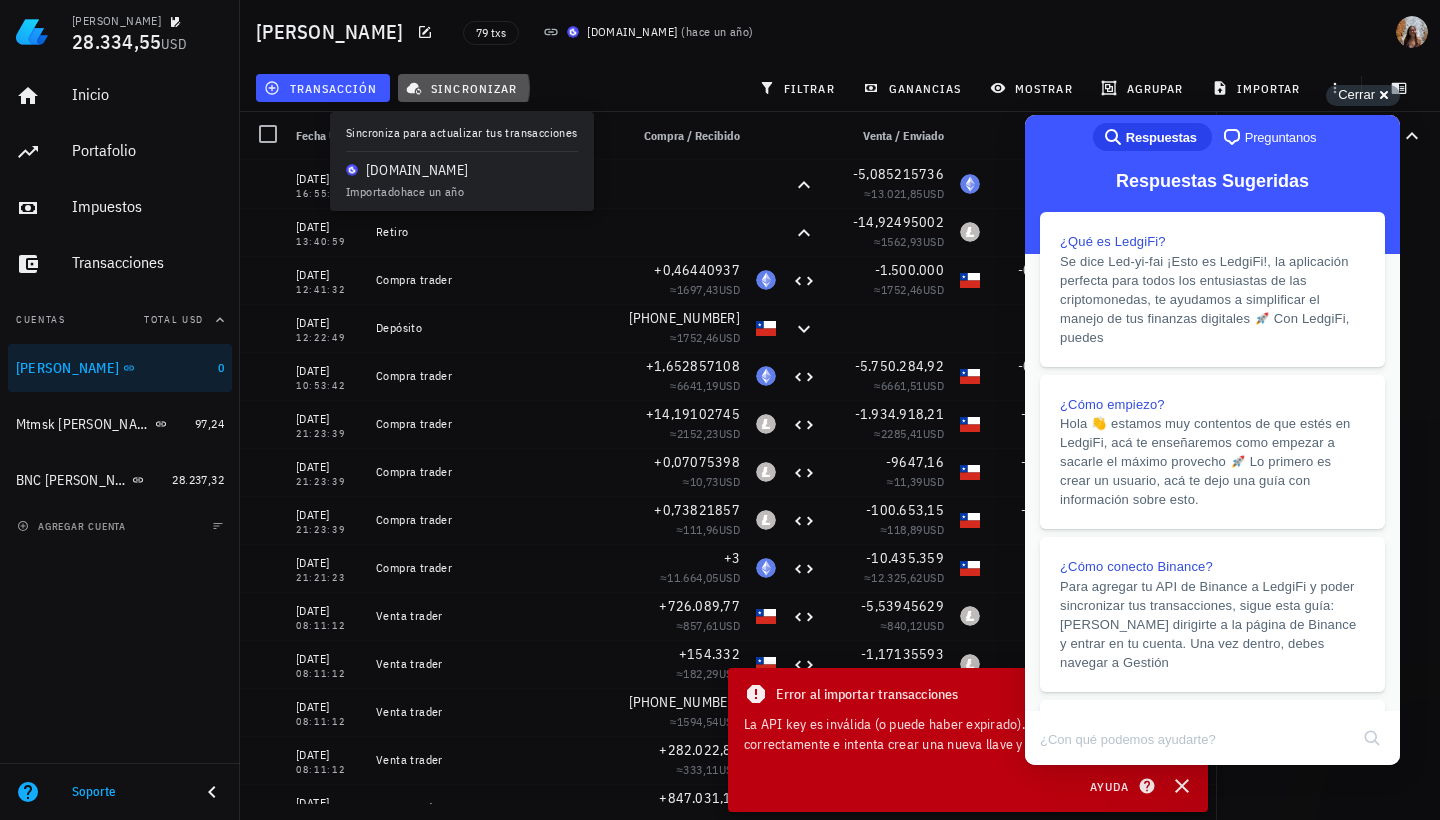 click on "sincronizar" at bounding box center [463, 88] 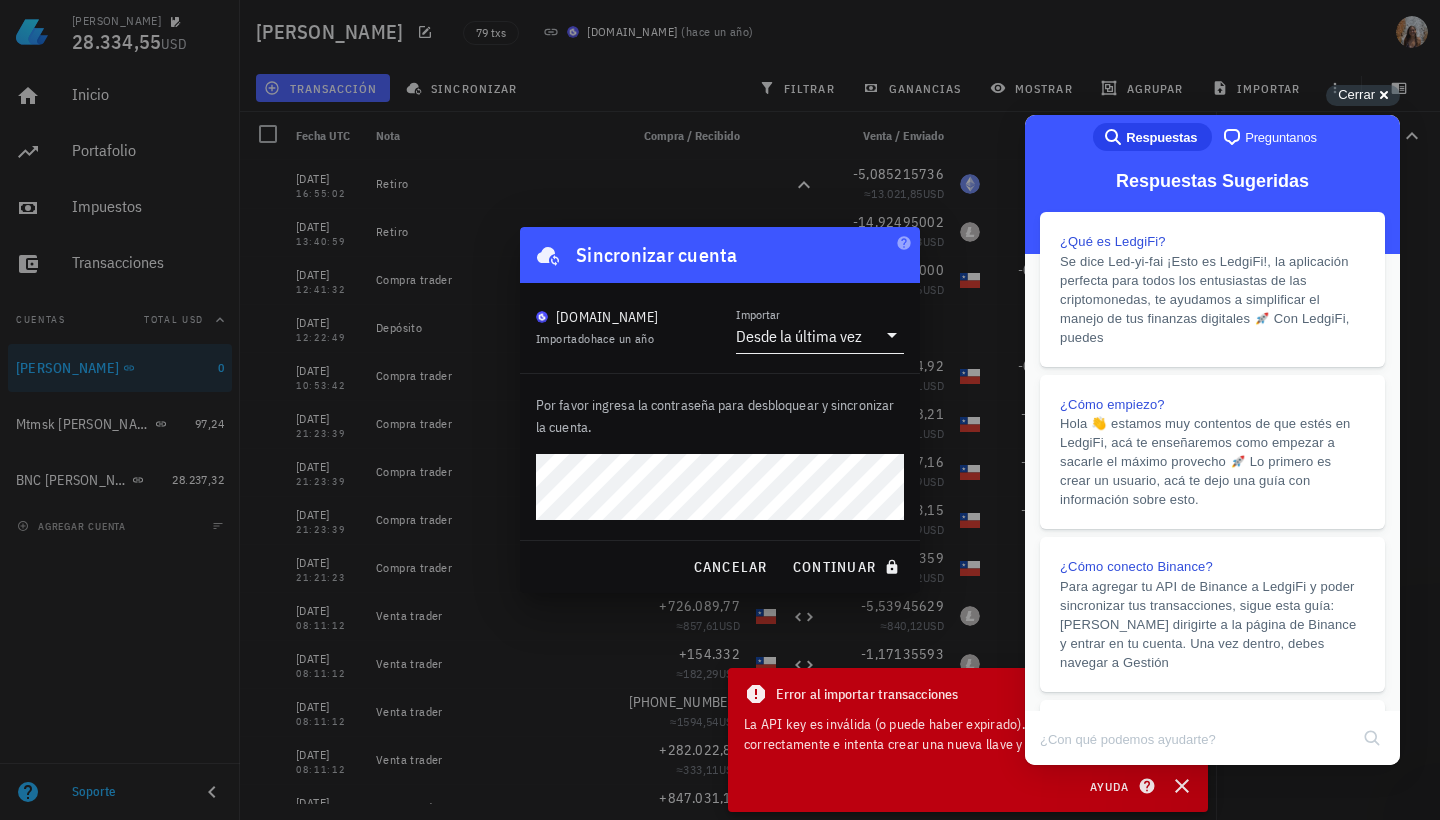 click on "Desde la última vez" at bounding box center [799, 336] 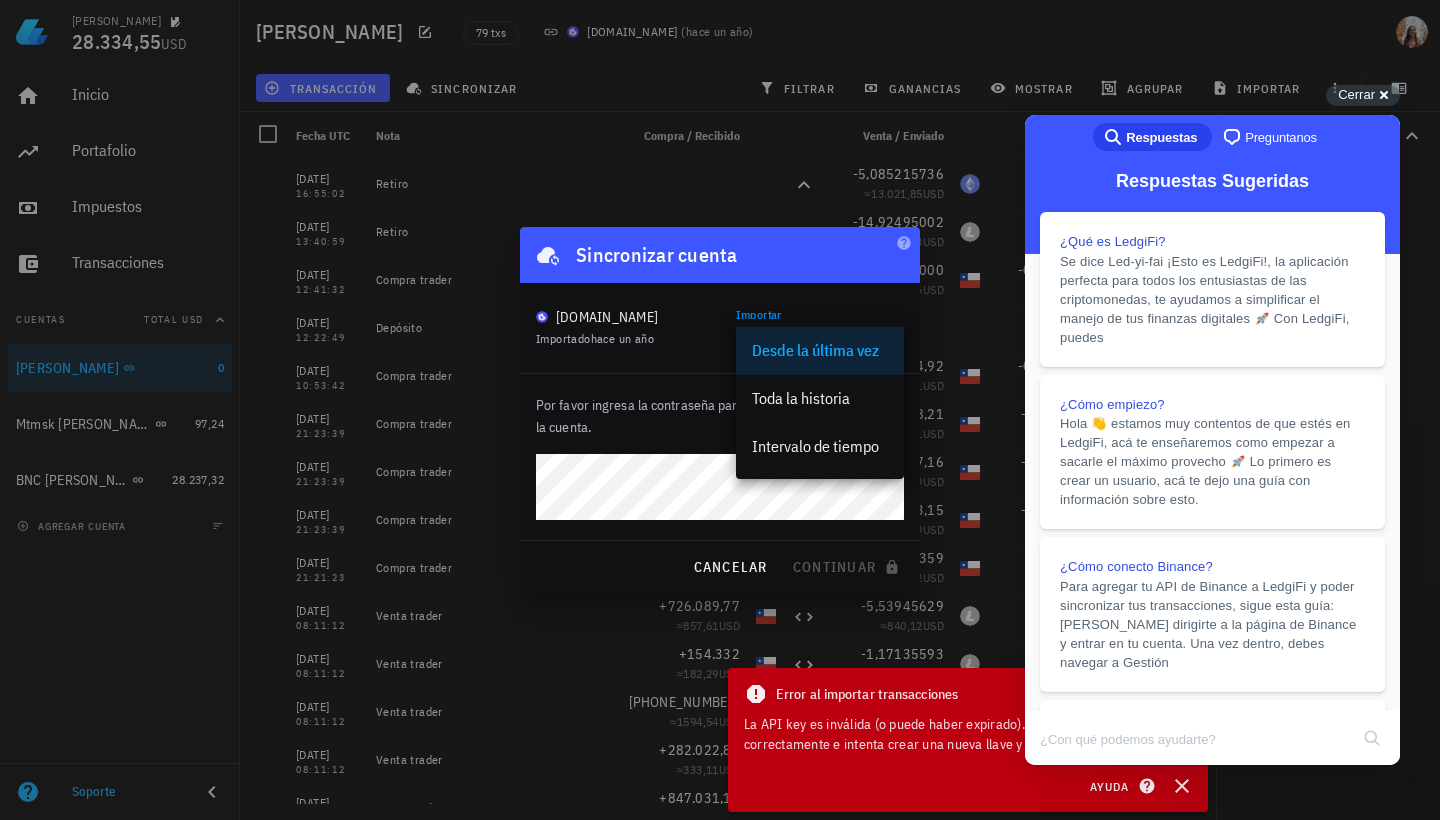 click on "[DOMAIN_NAME]   Importado  [DATE]   Importar Desde la última vez" at bounding box center [720, 328] 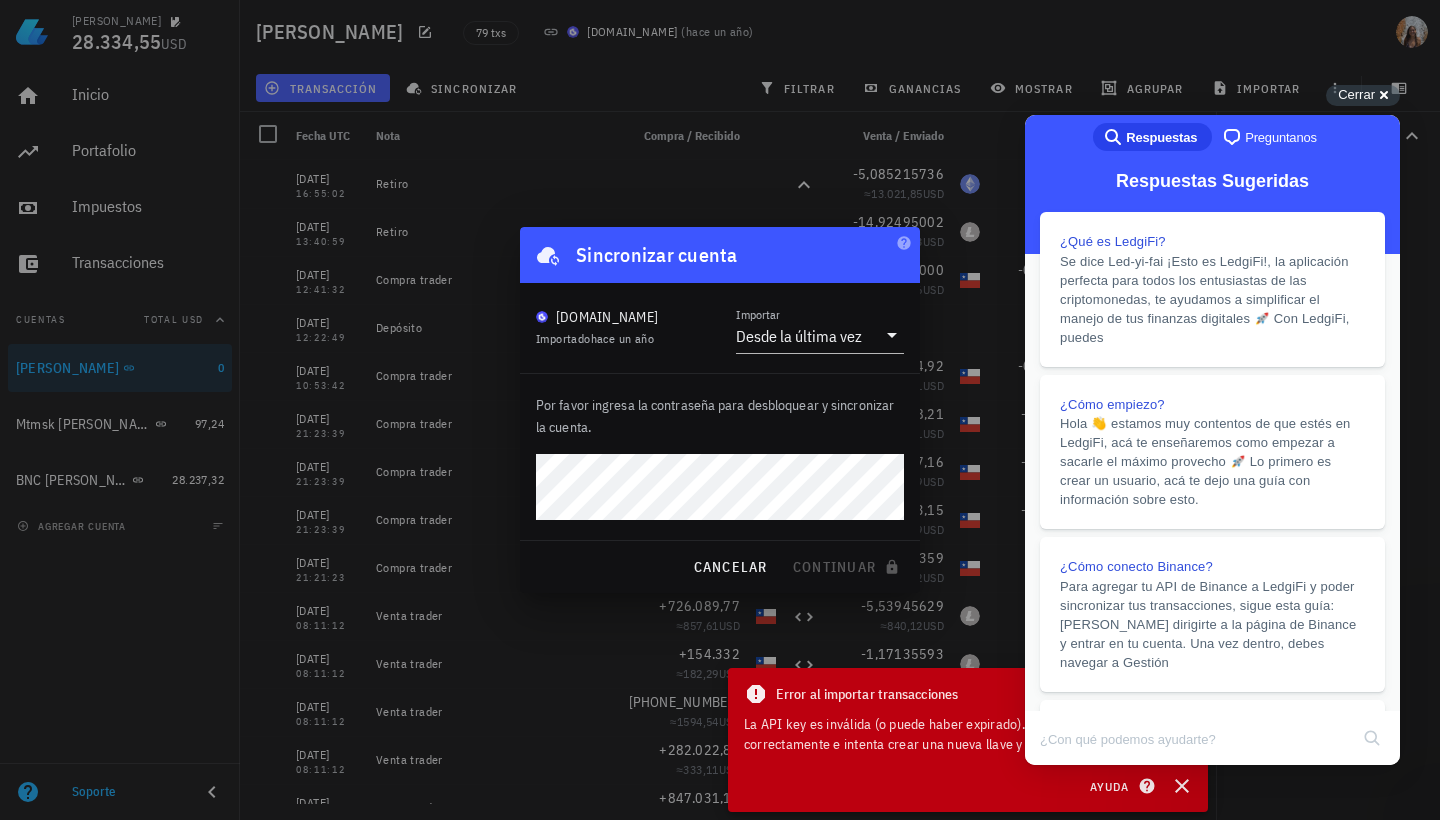 click on "[DOMAIN_NAME]   Importado  [DATE]   Importar Desde la última vez" at bounding box center (720, 328) 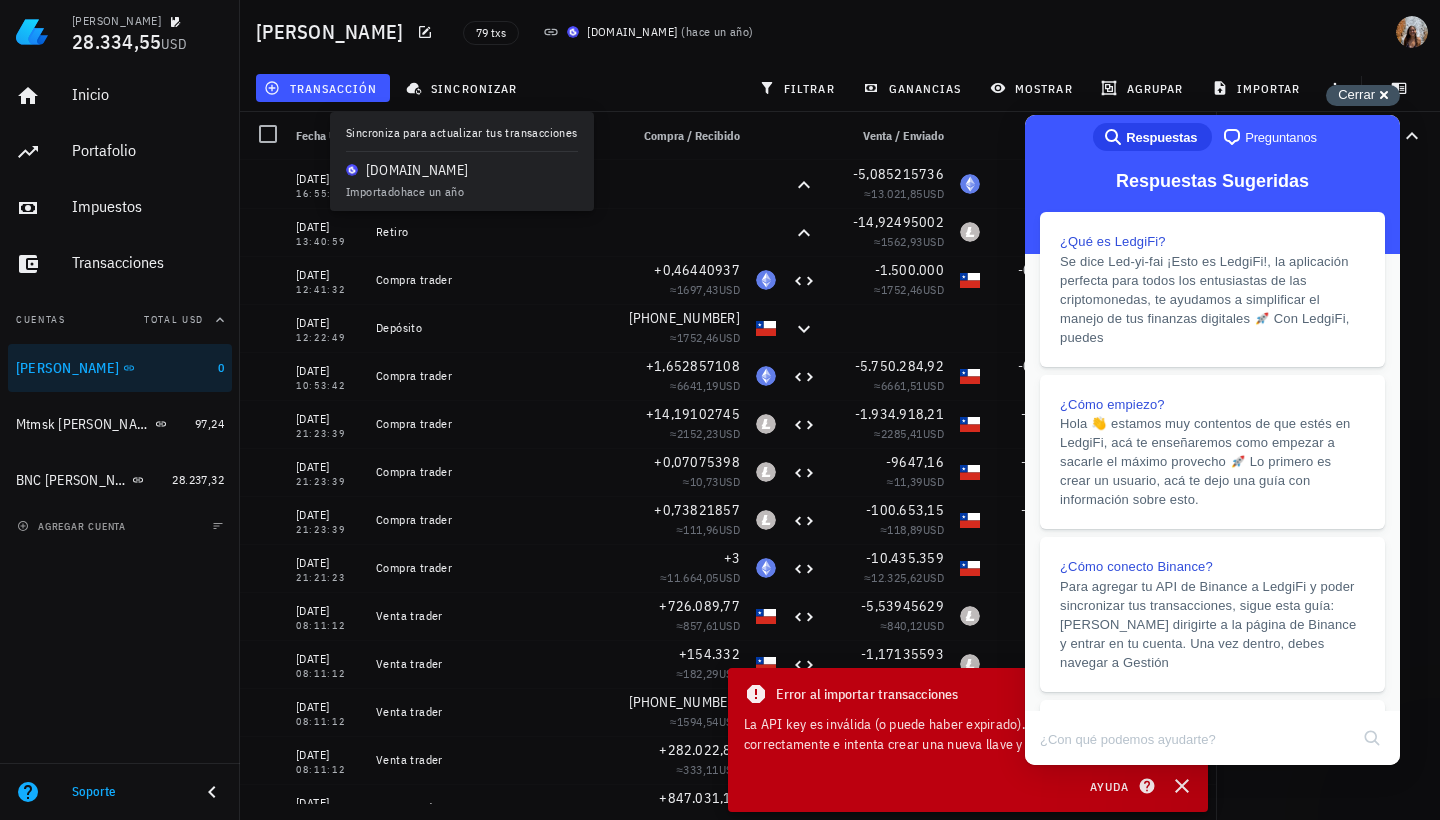 click on "Cerrar" at bounding box center [1356, 94] 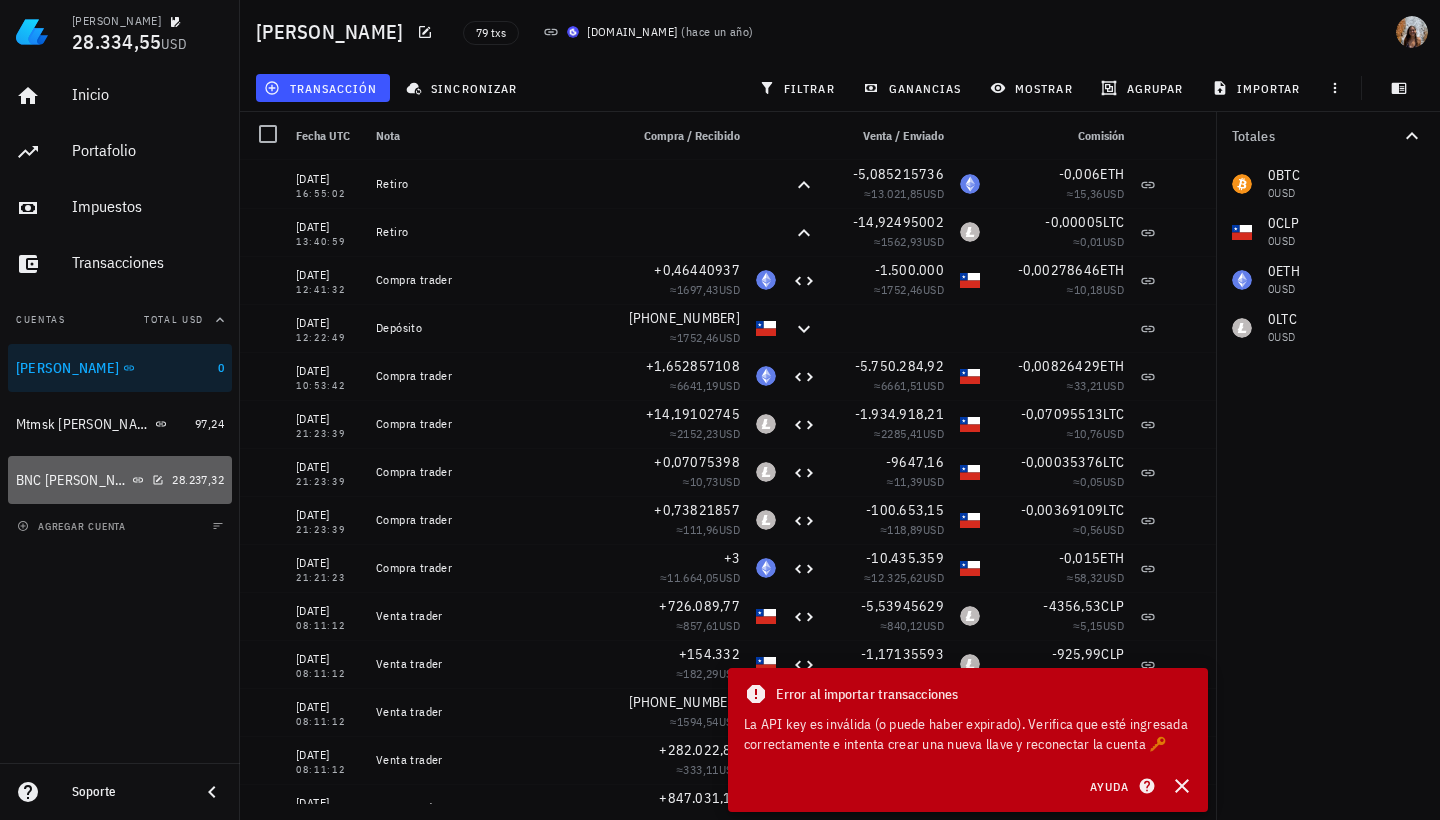 click on "BNC [PERSON_NAME]" at bounding box center (90, 480) 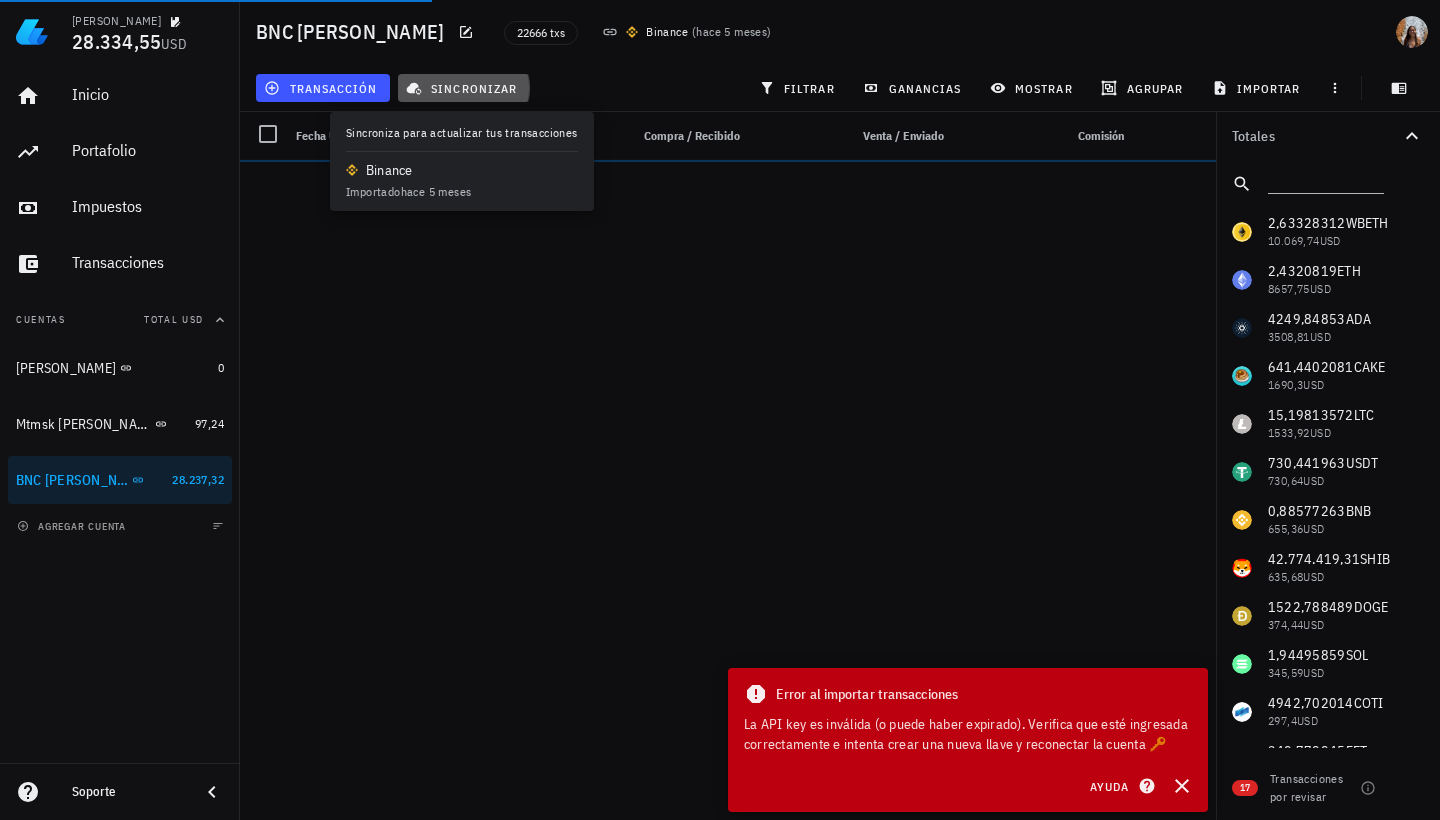 click on "sincronizar" at bounding box center (463, 88) 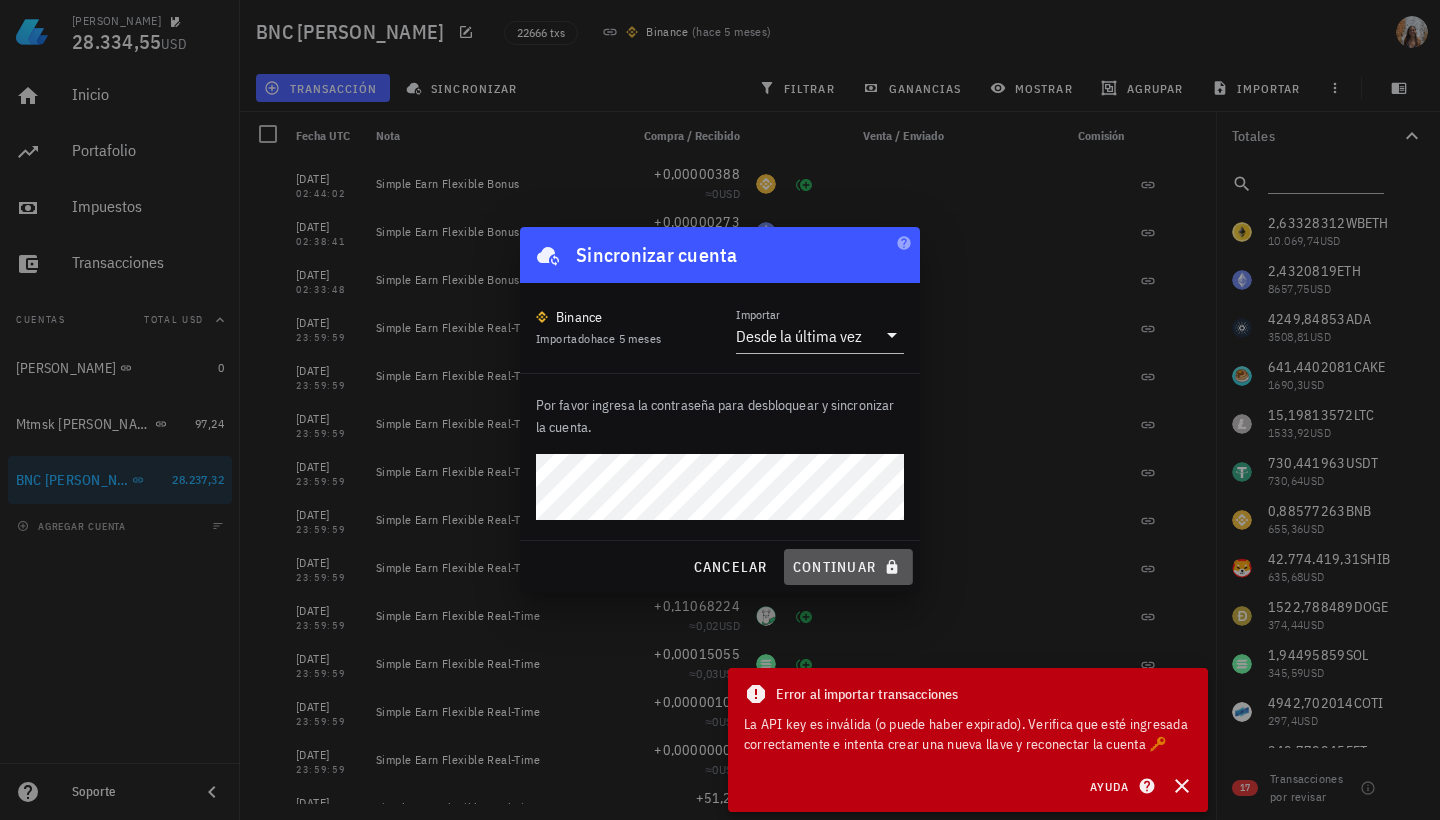 click on "continuar" at bounding box center [848, 567] 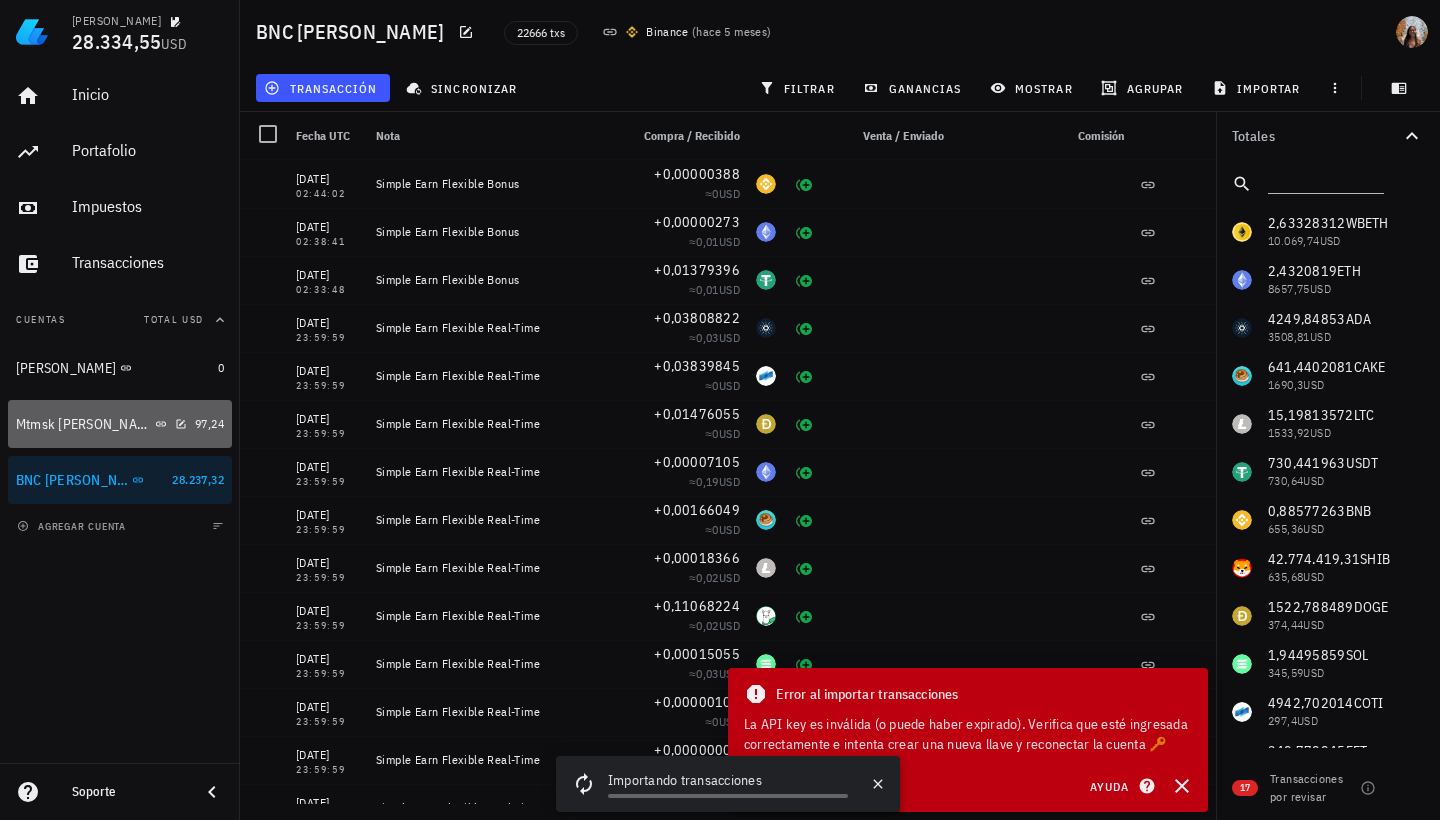 click on "Mtmsk [PERSON_NAME]" at bounding box center (101, 424) 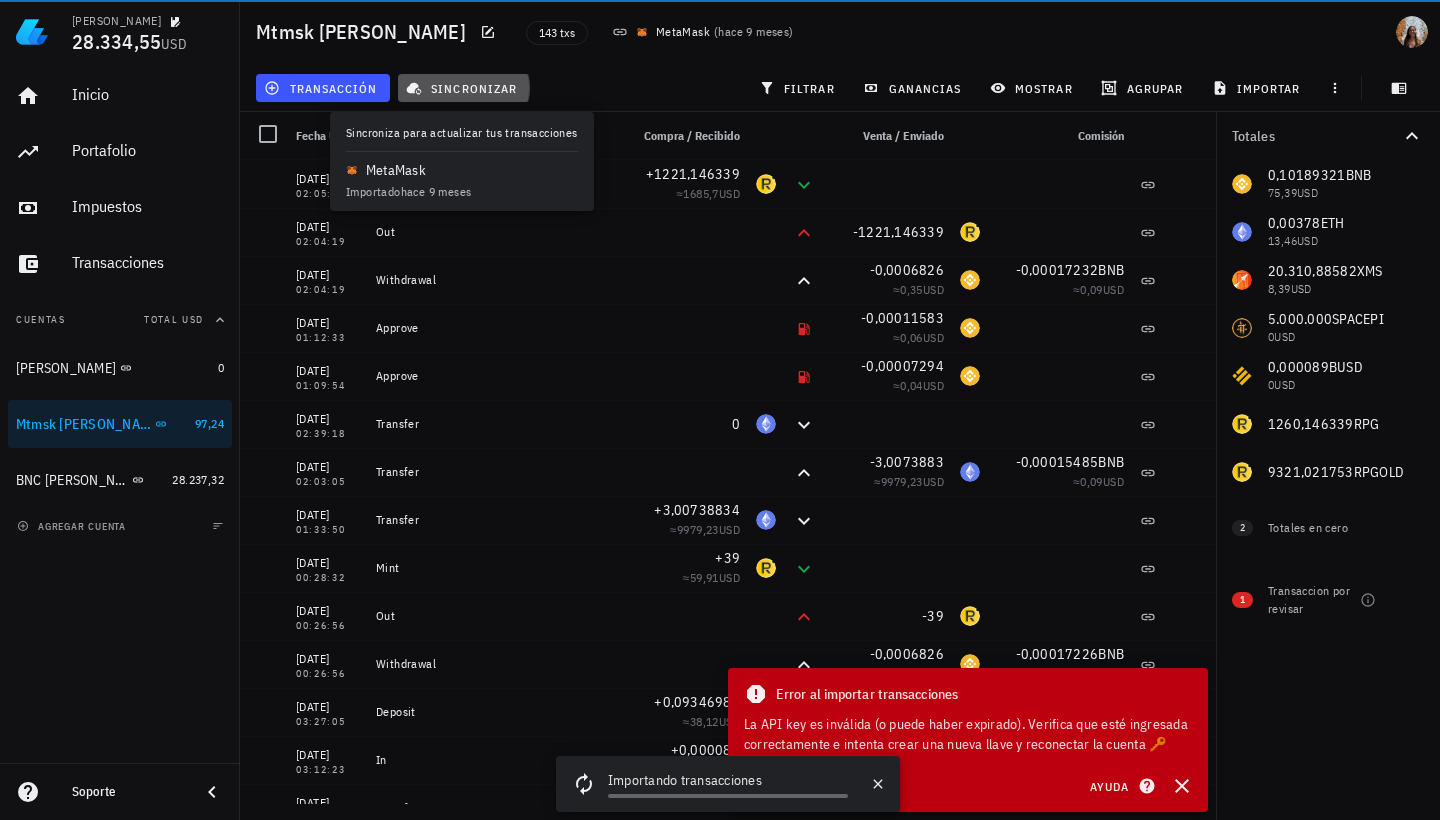click on "sincronizar" at bounding box center (463, 88) 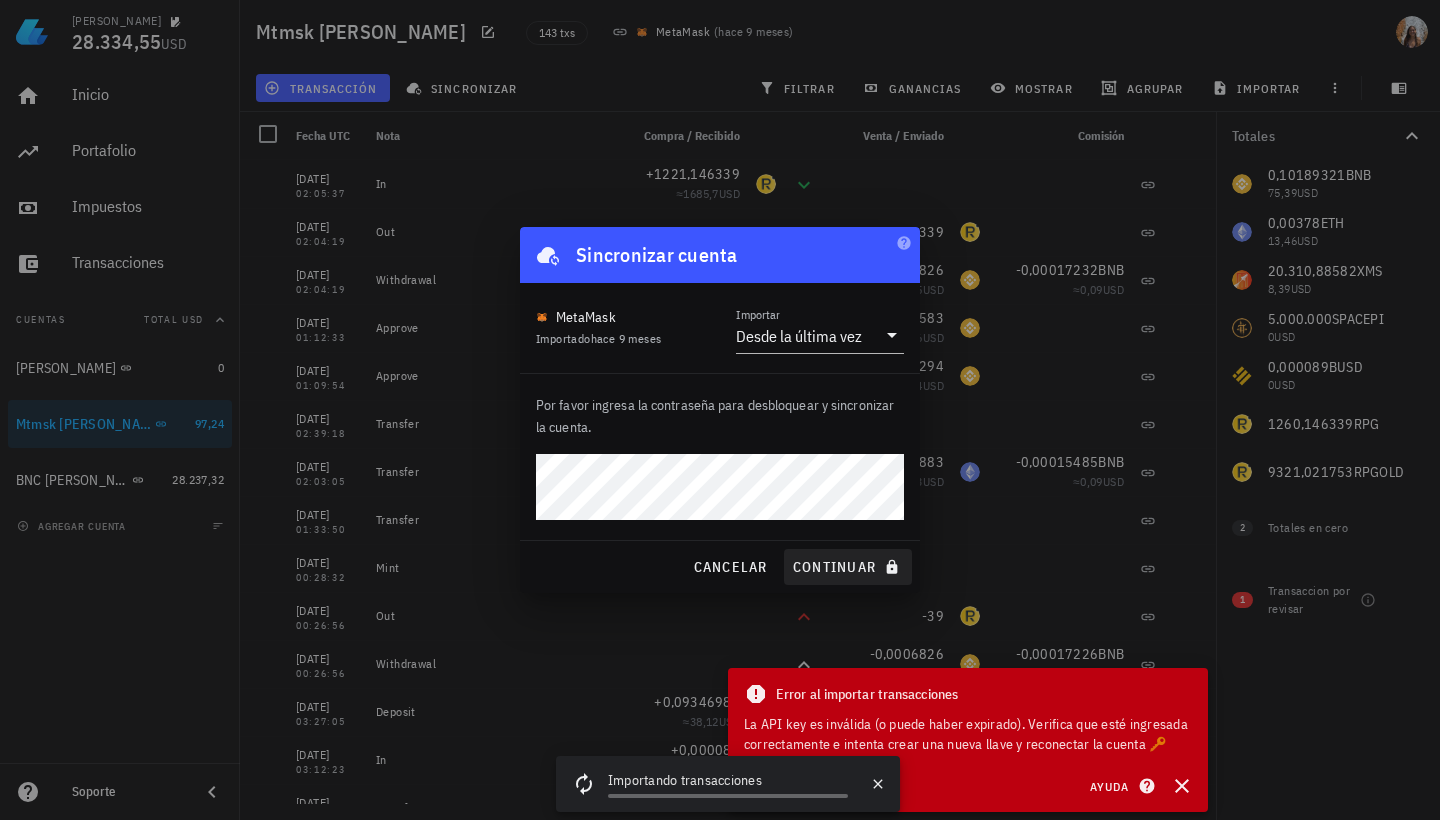 click on "continuar" at bounding box center (848, 567) 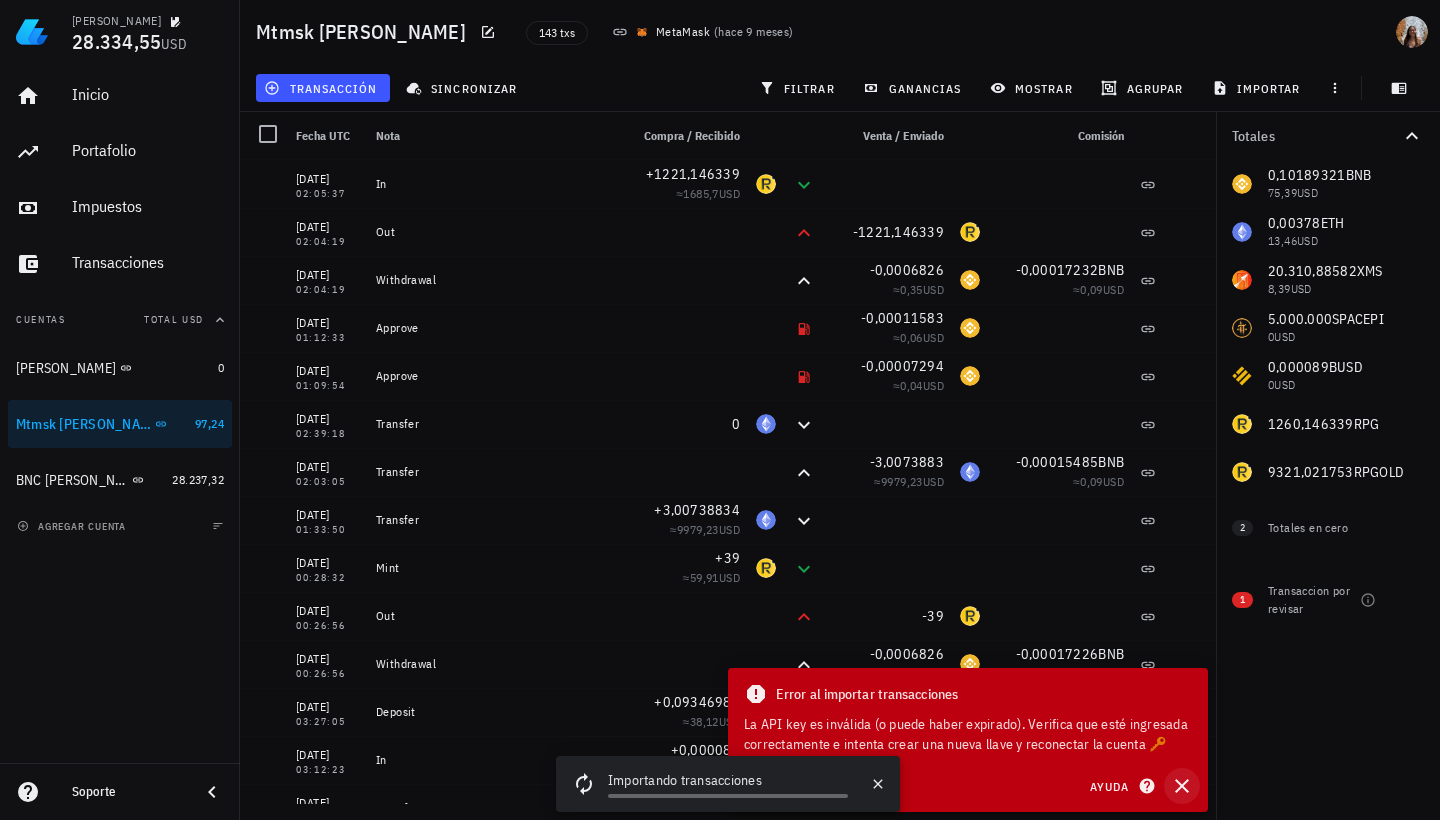 click 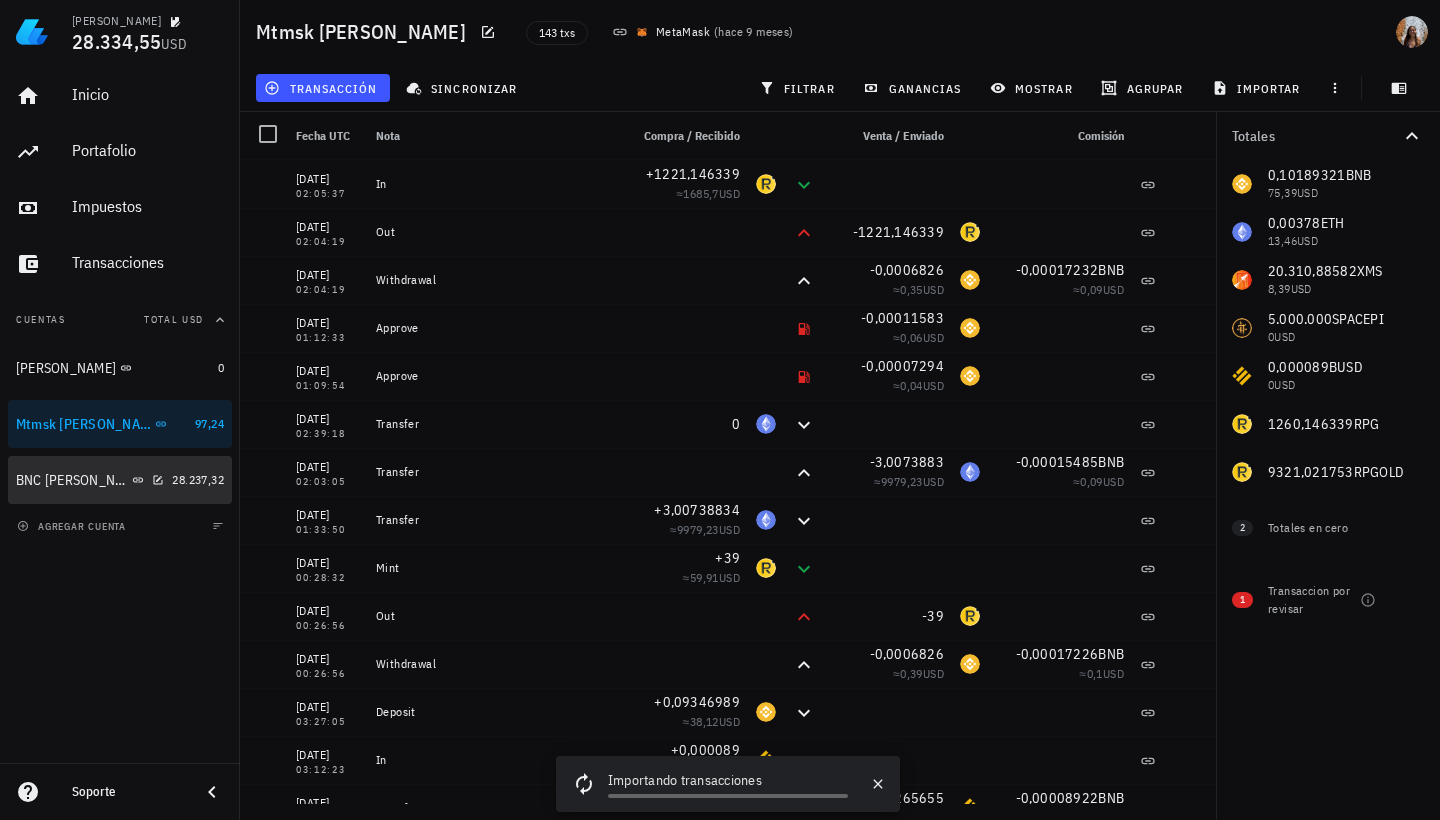 click on "BNC [PERSON_NAME]" at bounding box center [90, 480] 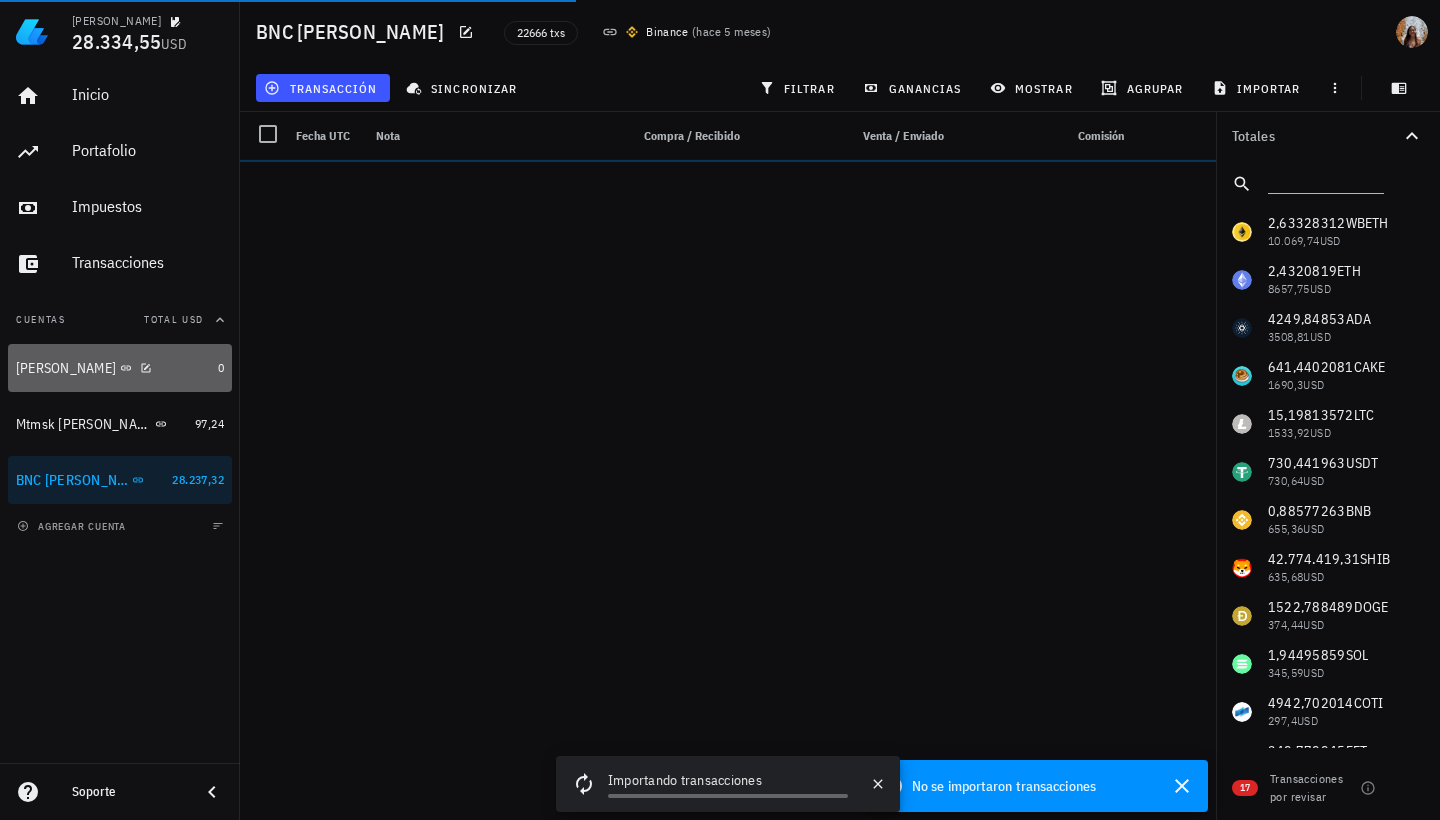click on "[PERSON_NAME]" at bounding box center (113, 368) 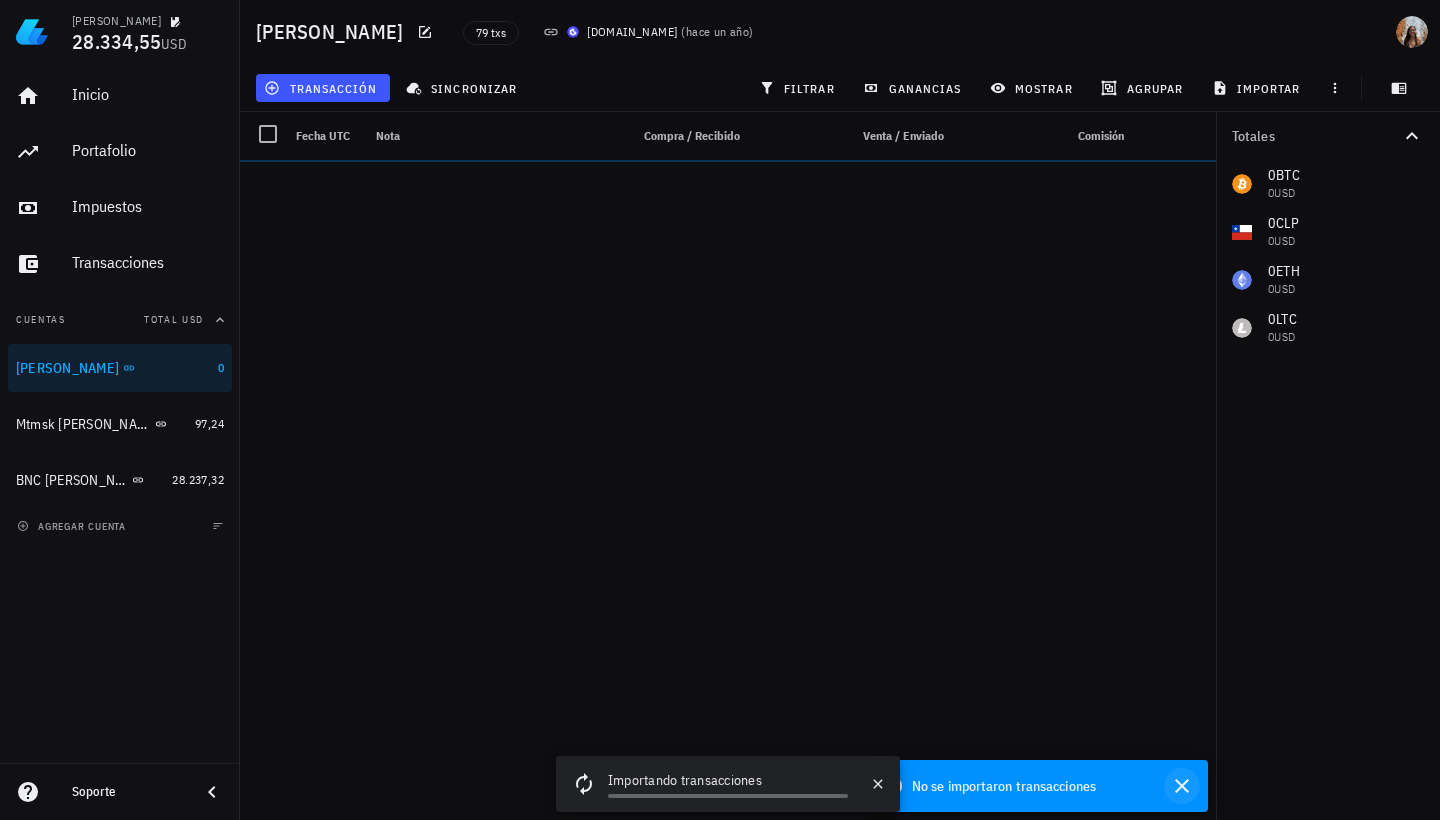 click at bounding box center [1182, 786] 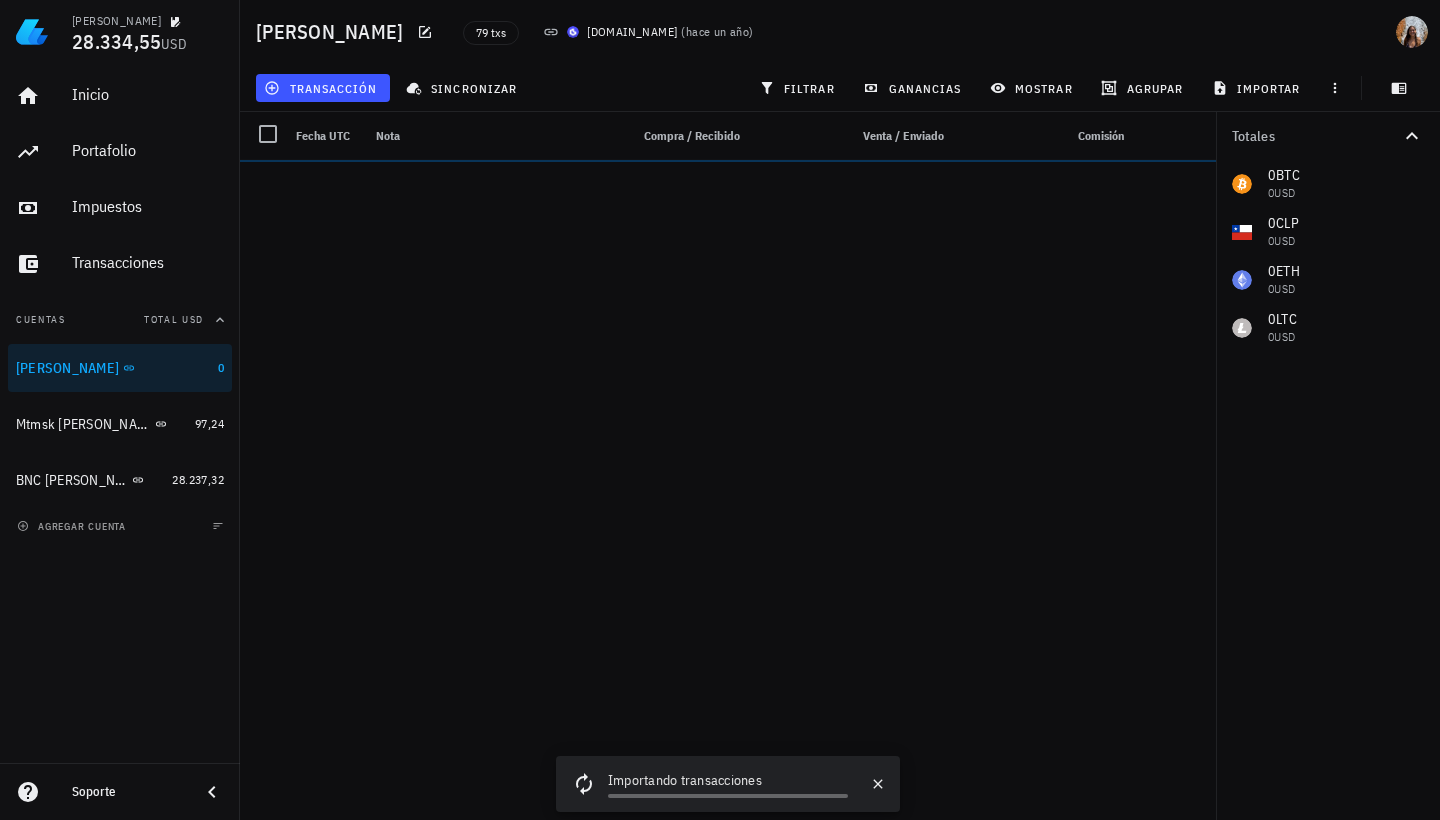 click on "[DOMAIN_NAME]   ( [DATE] )" at bounding box center [648, 32] 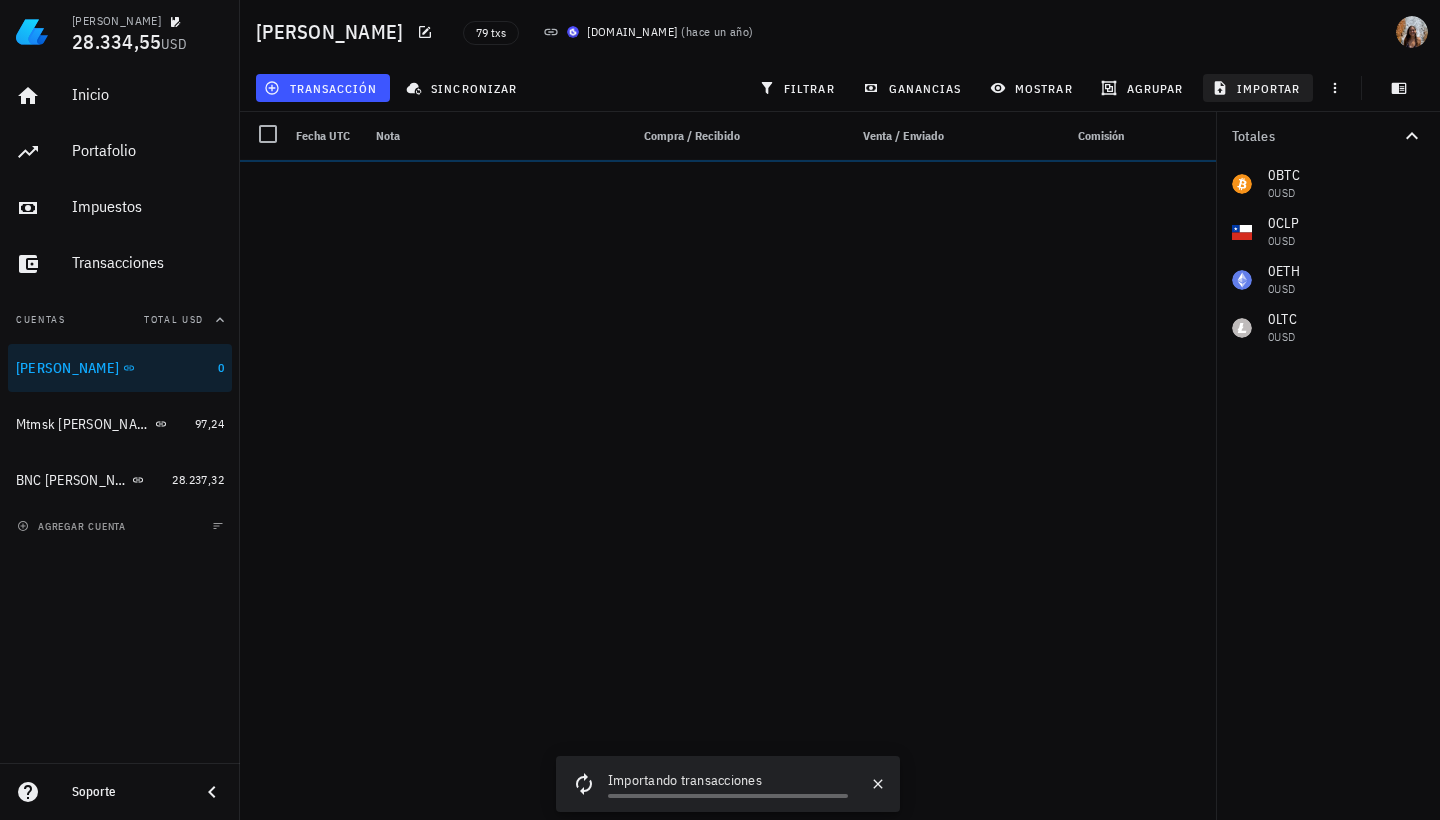 click on "importar" at bounding box center [1258, 88] 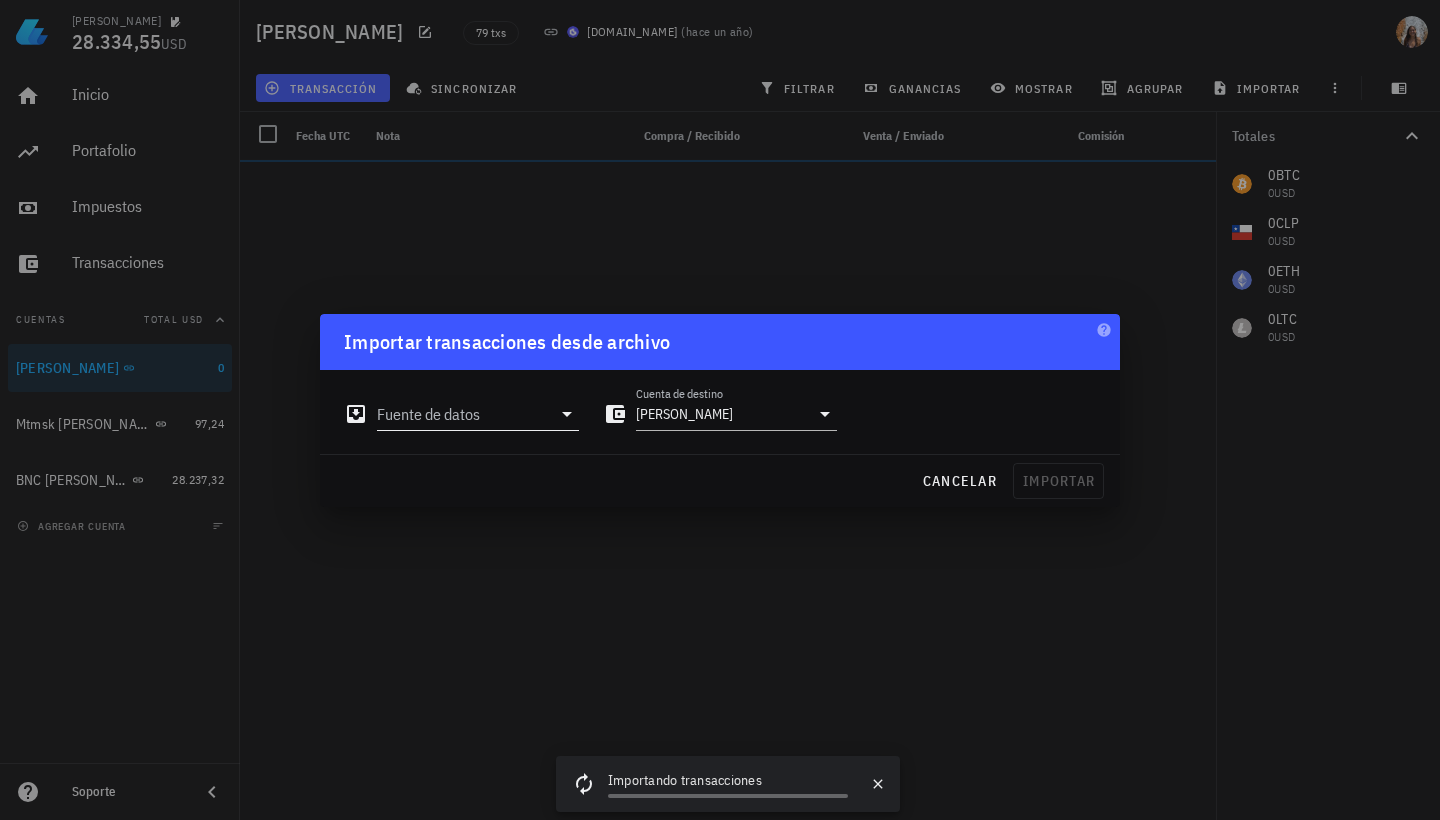 click on "Fuente de datos" at bounding box center [464, 414] 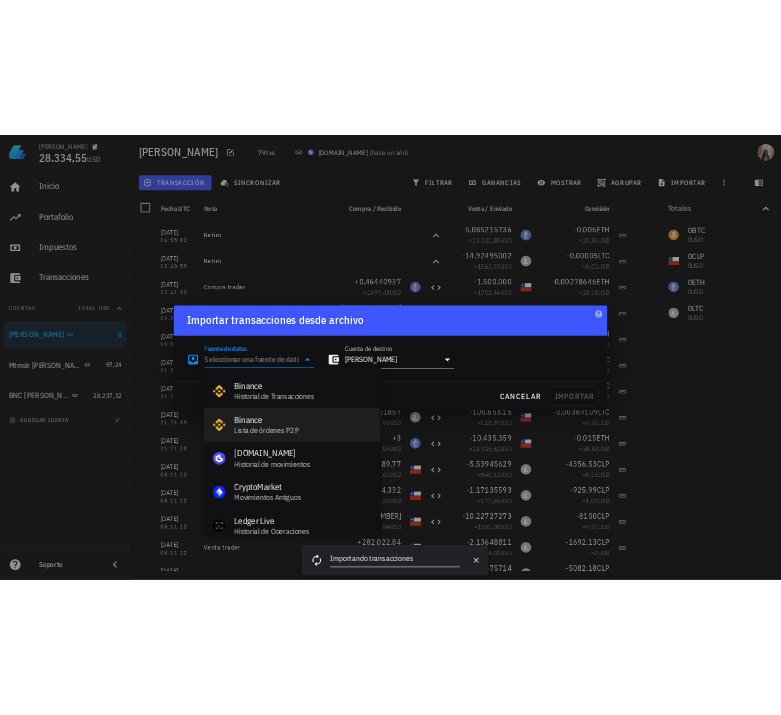 scroll, scrollTop: 55, scrollLeft: 0, axis: vertical 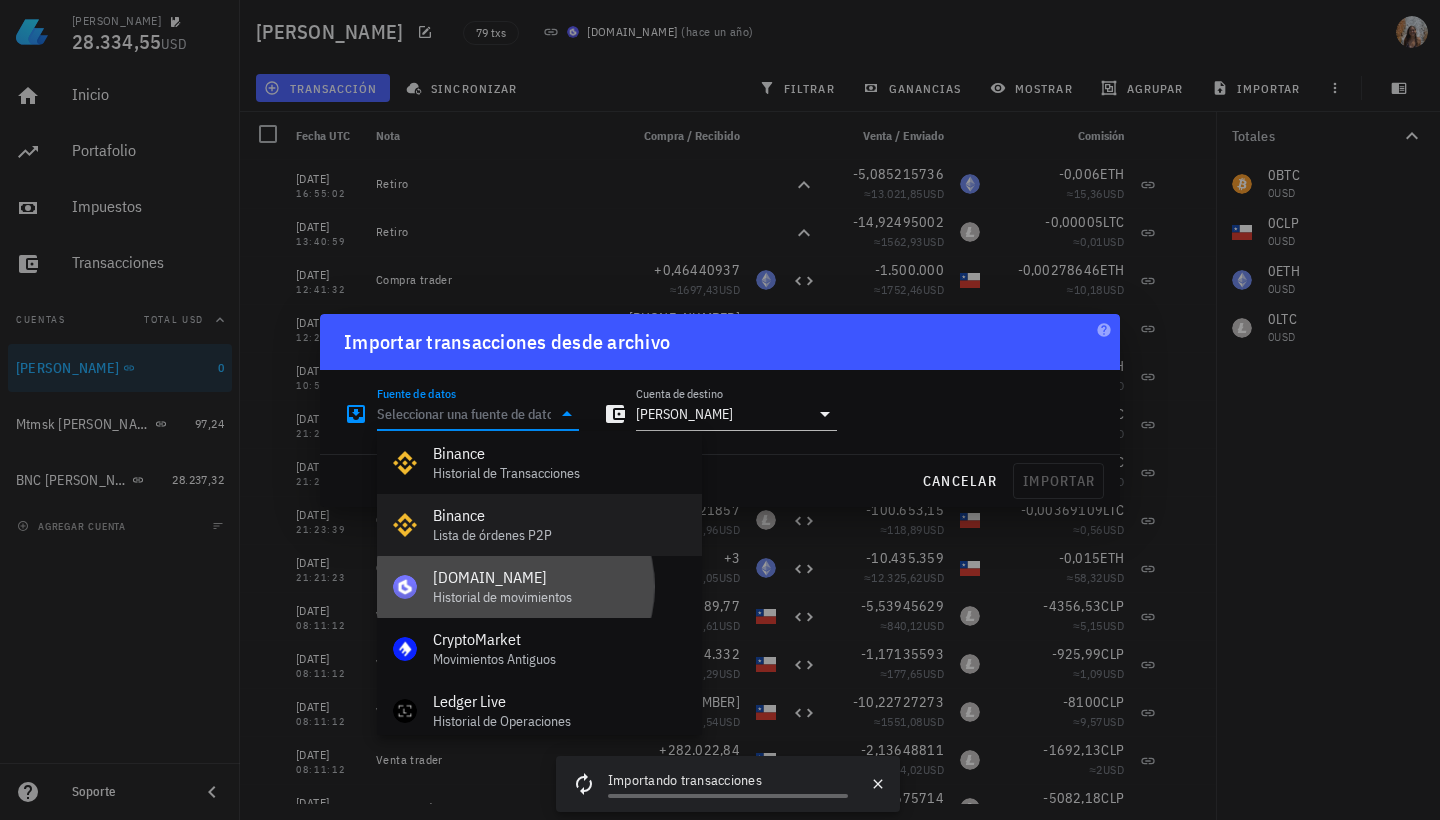 click on "Historial de movimientos" at bounding box center [559, 597] 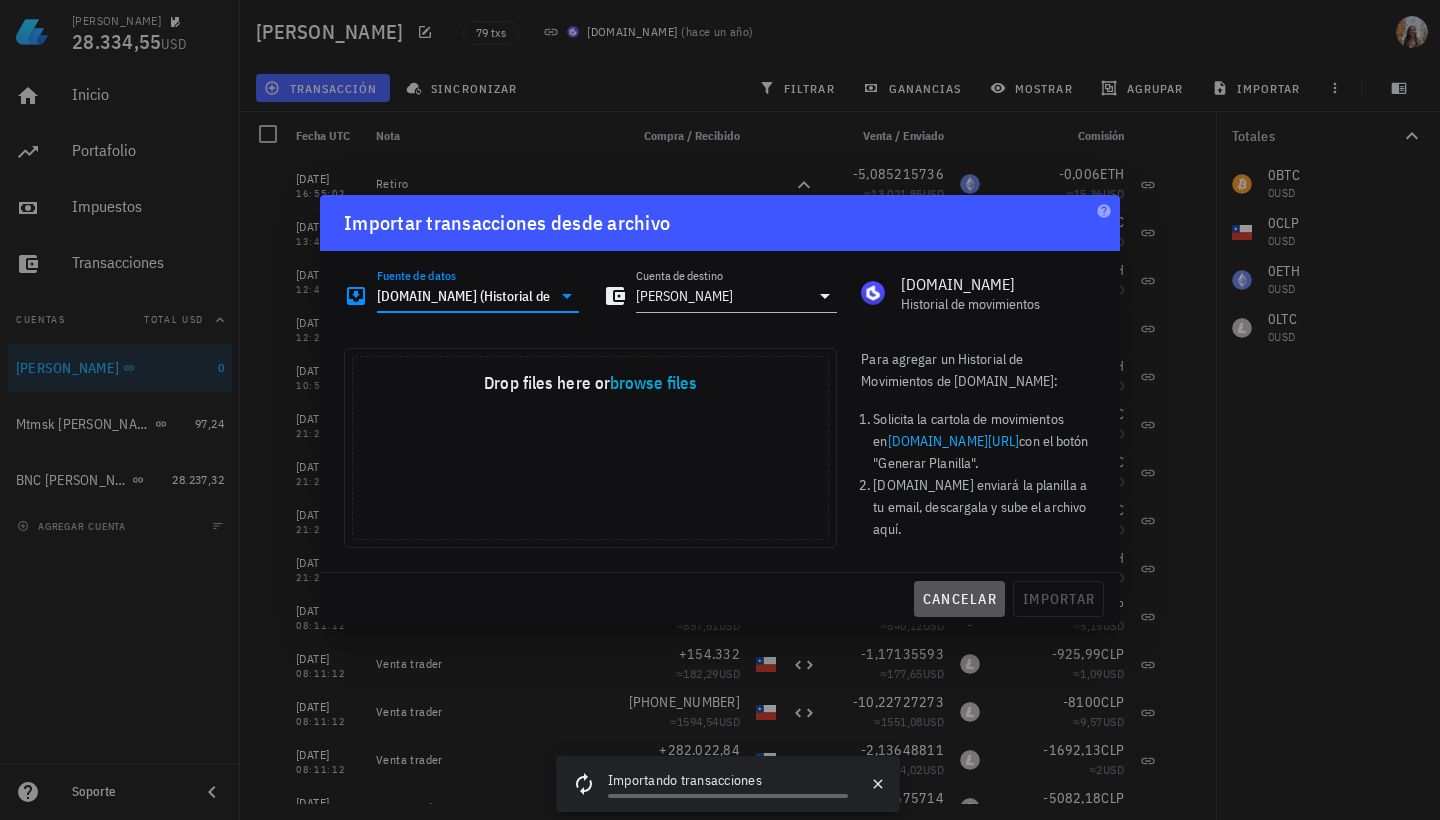 click on "cancelar" at bounding box center (959, 599) 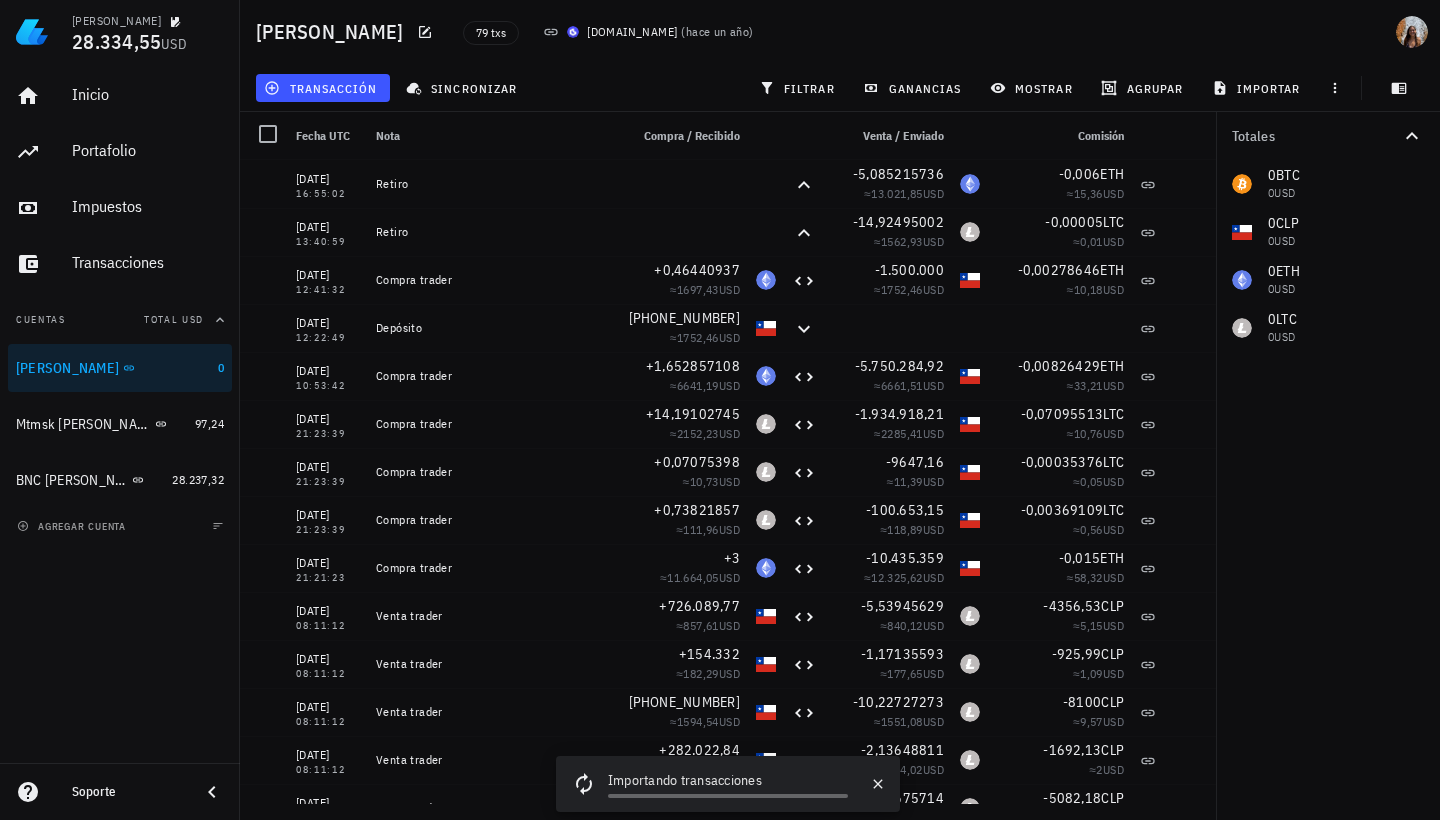 click at bounding box center (1335, 88) 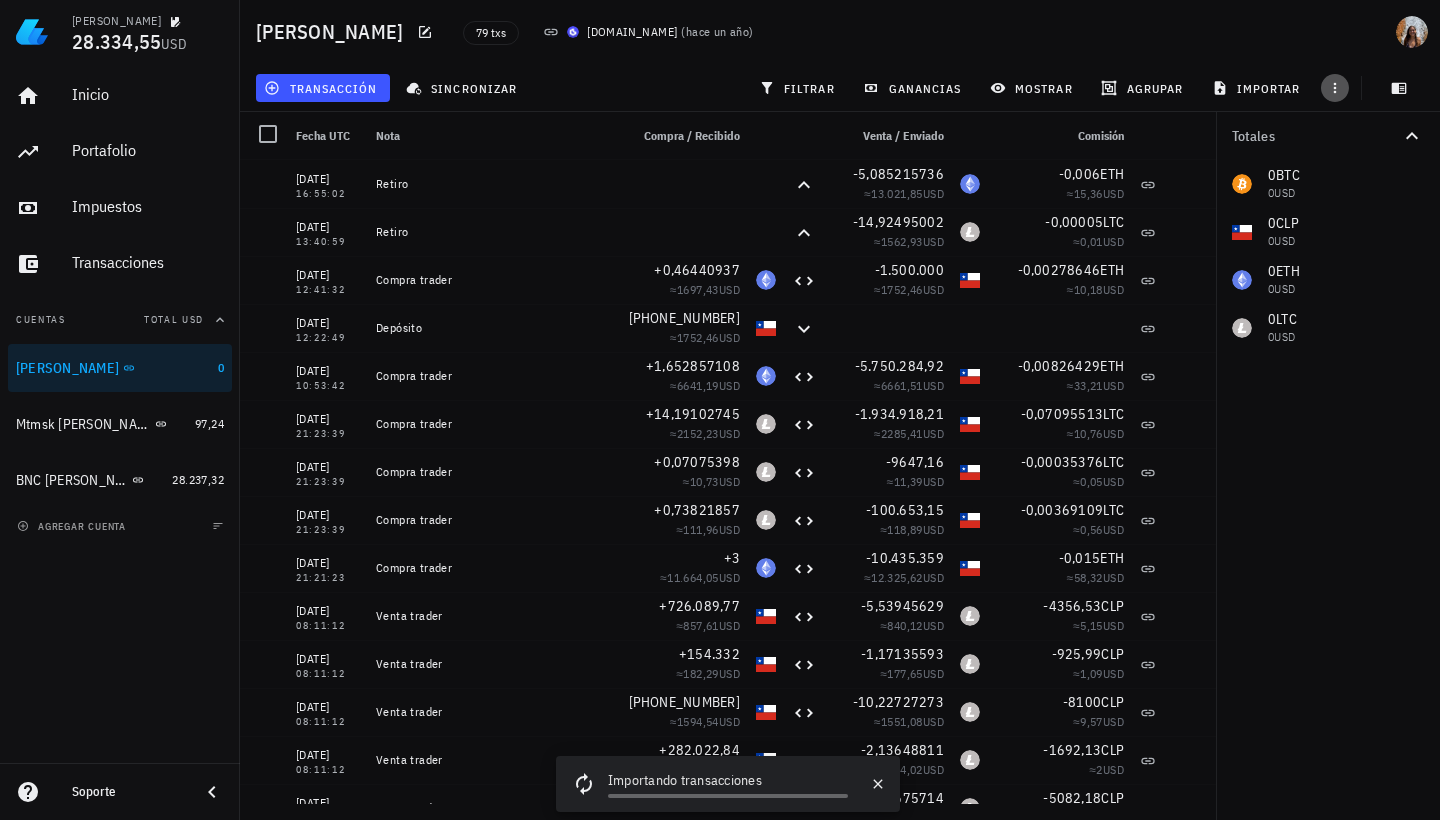 click 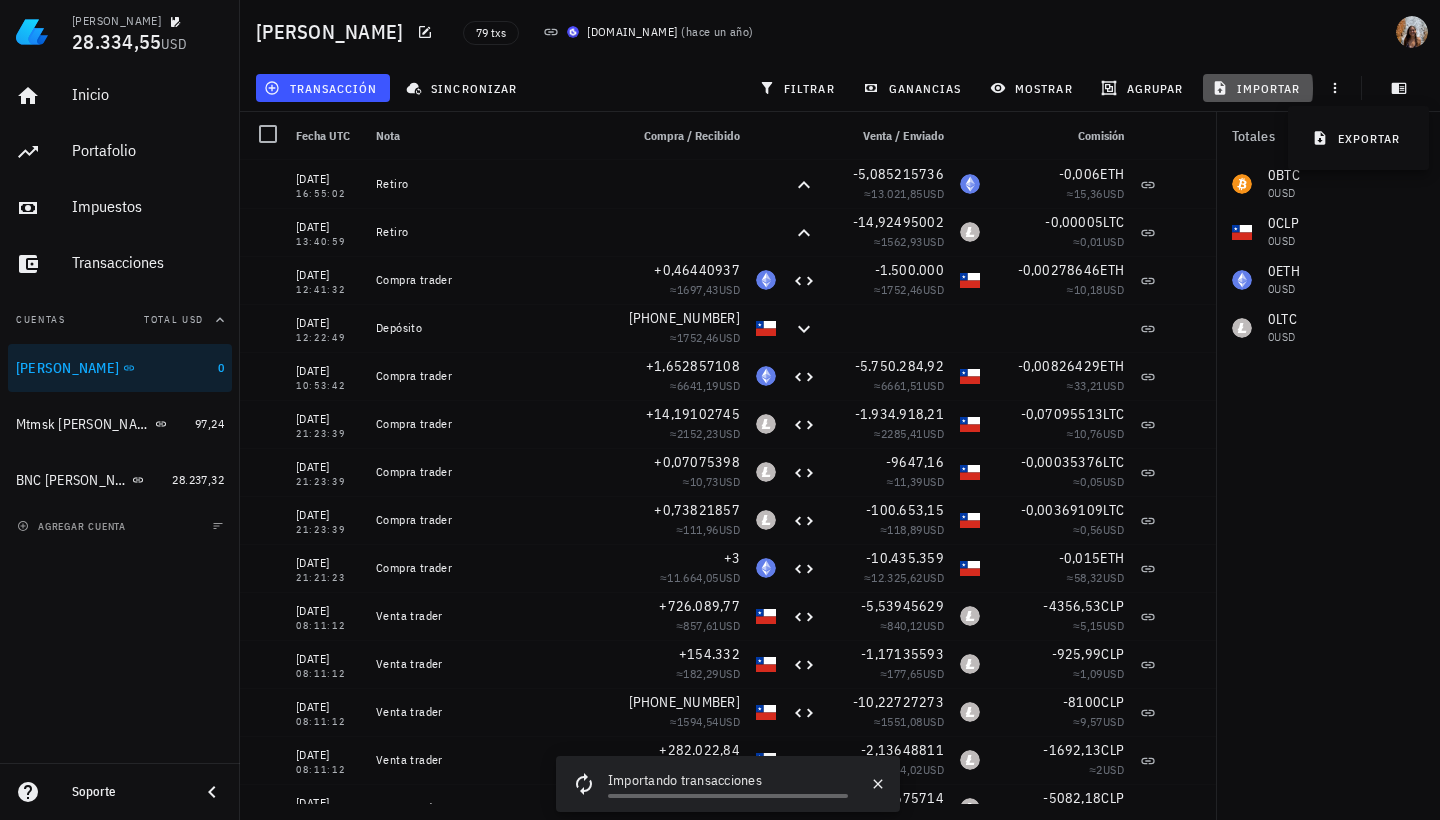 click on "importar" at bounding box center [1258, 88] 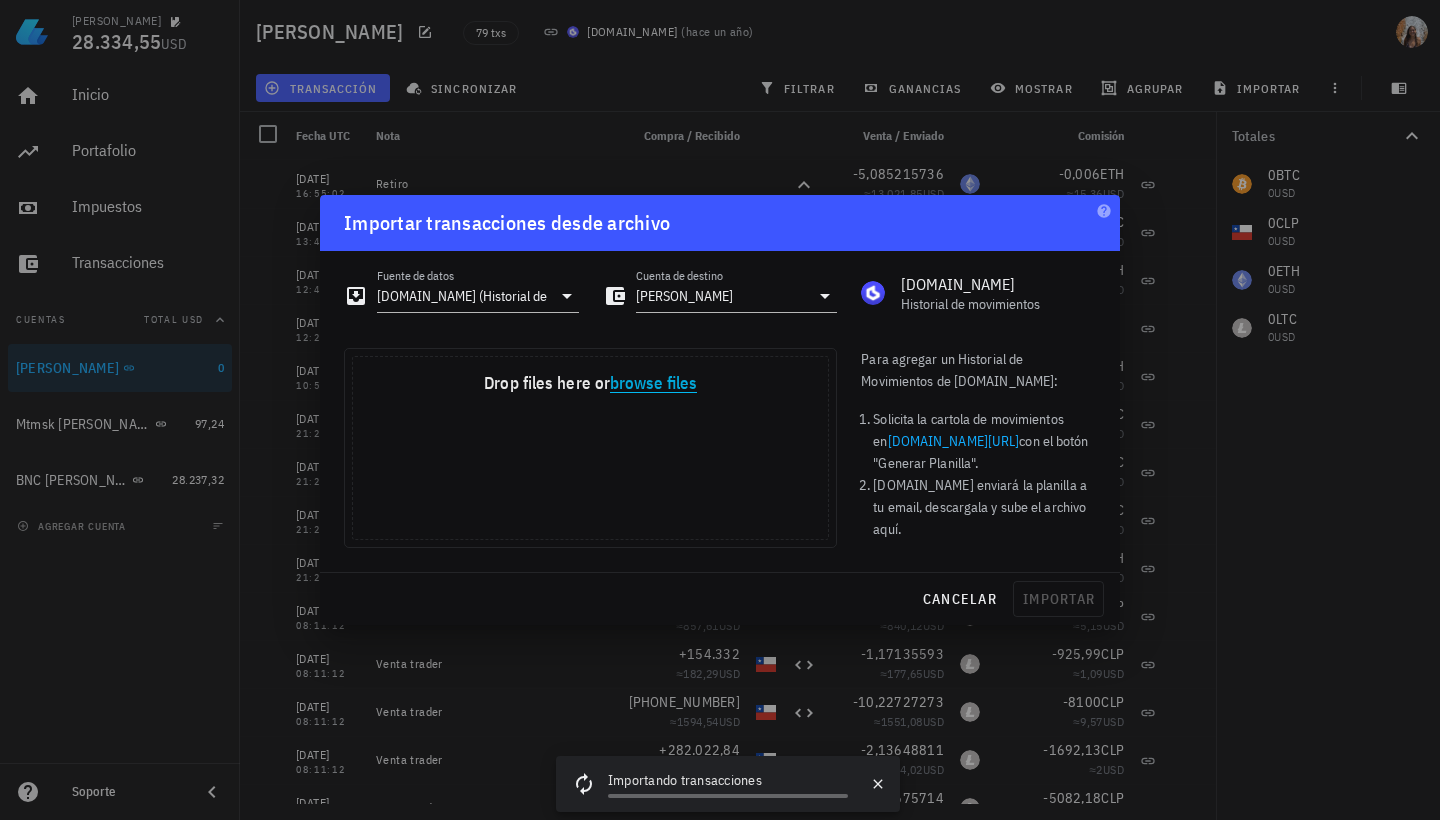 click on "browse files" at bounding box center [653, 384] 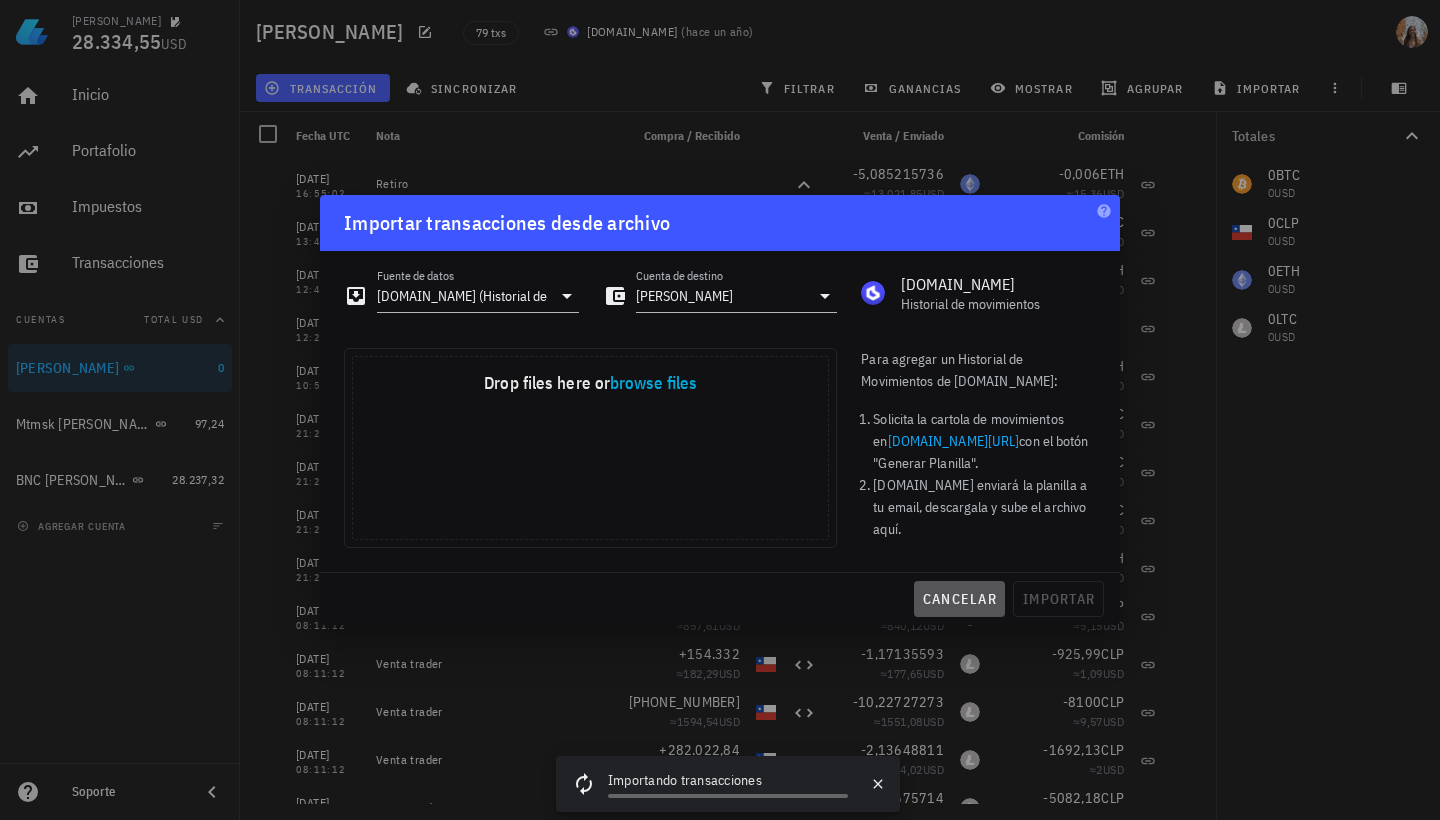 click on "cancelar" at bounding box center (959, 599) 